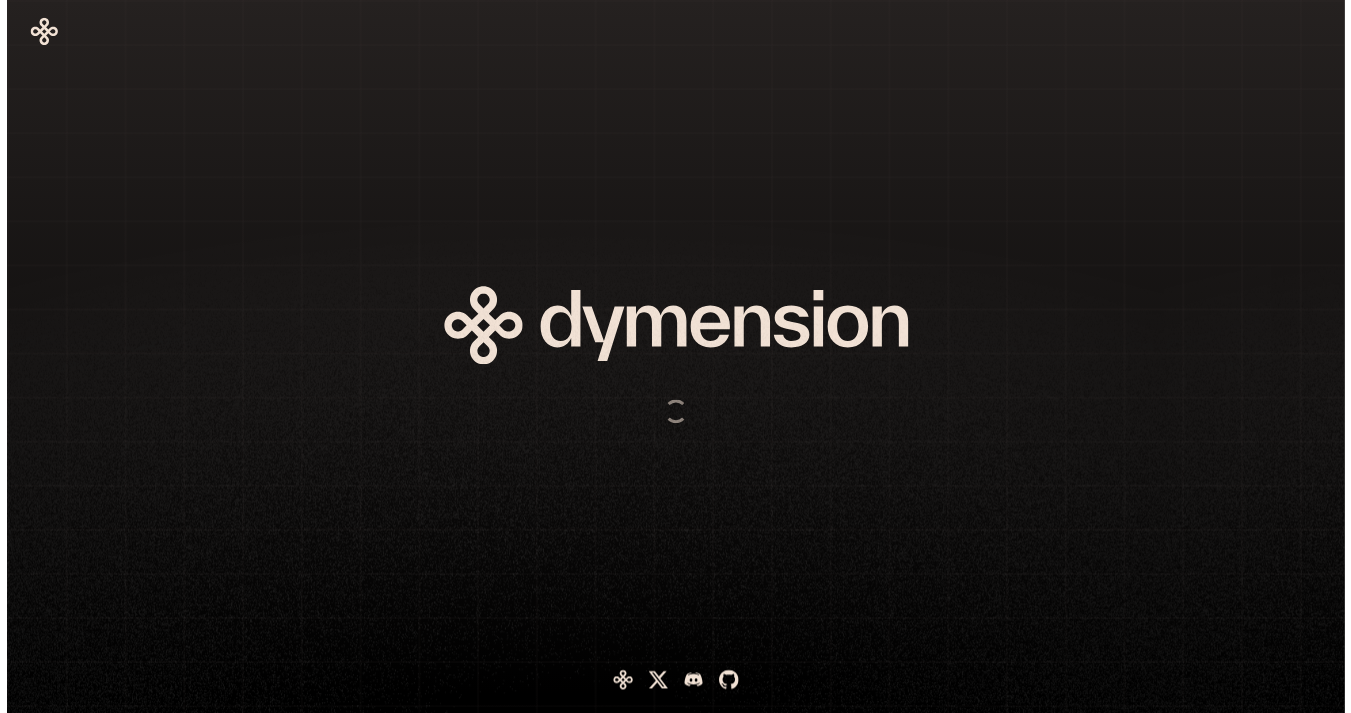 scroll, scrollTop: 0, scrollLeft: 0, axis: both 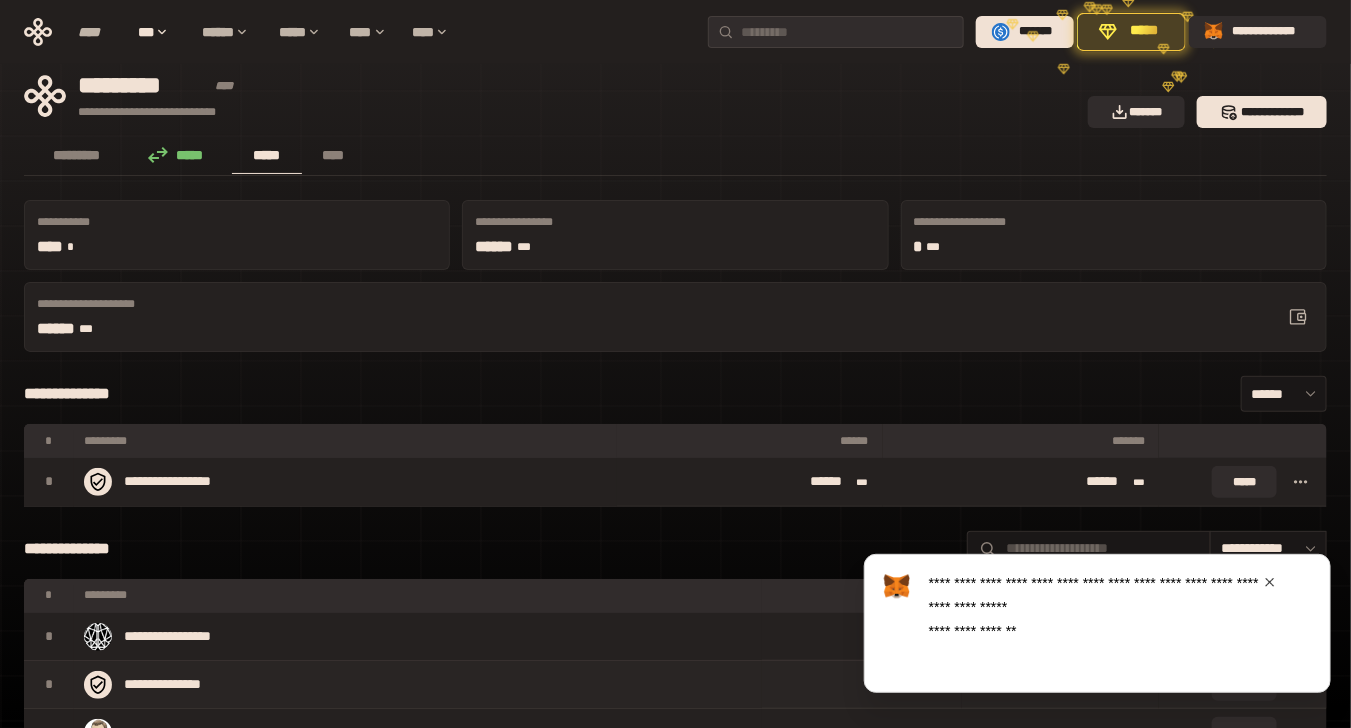 click at bounding box center (1270, 582) 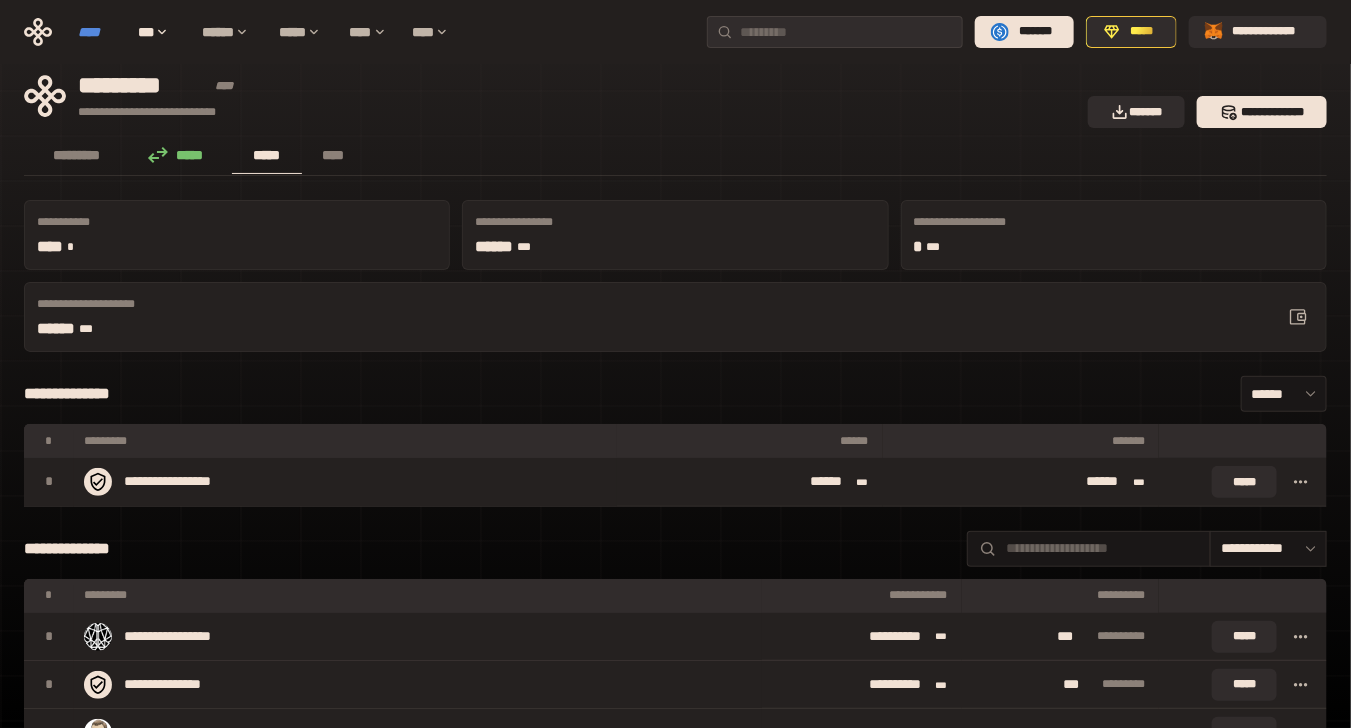 click on "****" at bounding box center [98, 32] 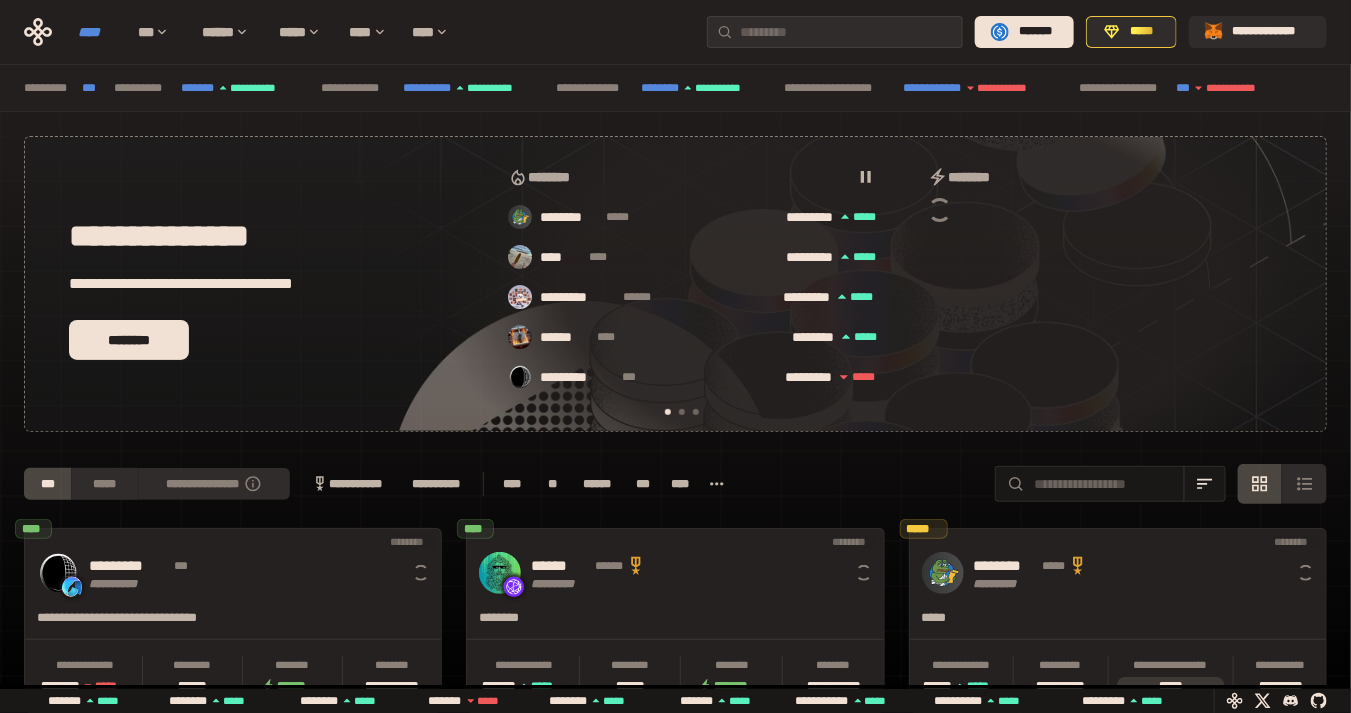 scroll, scrollTop: 0, scrollLeft: 16, axis: horizontal 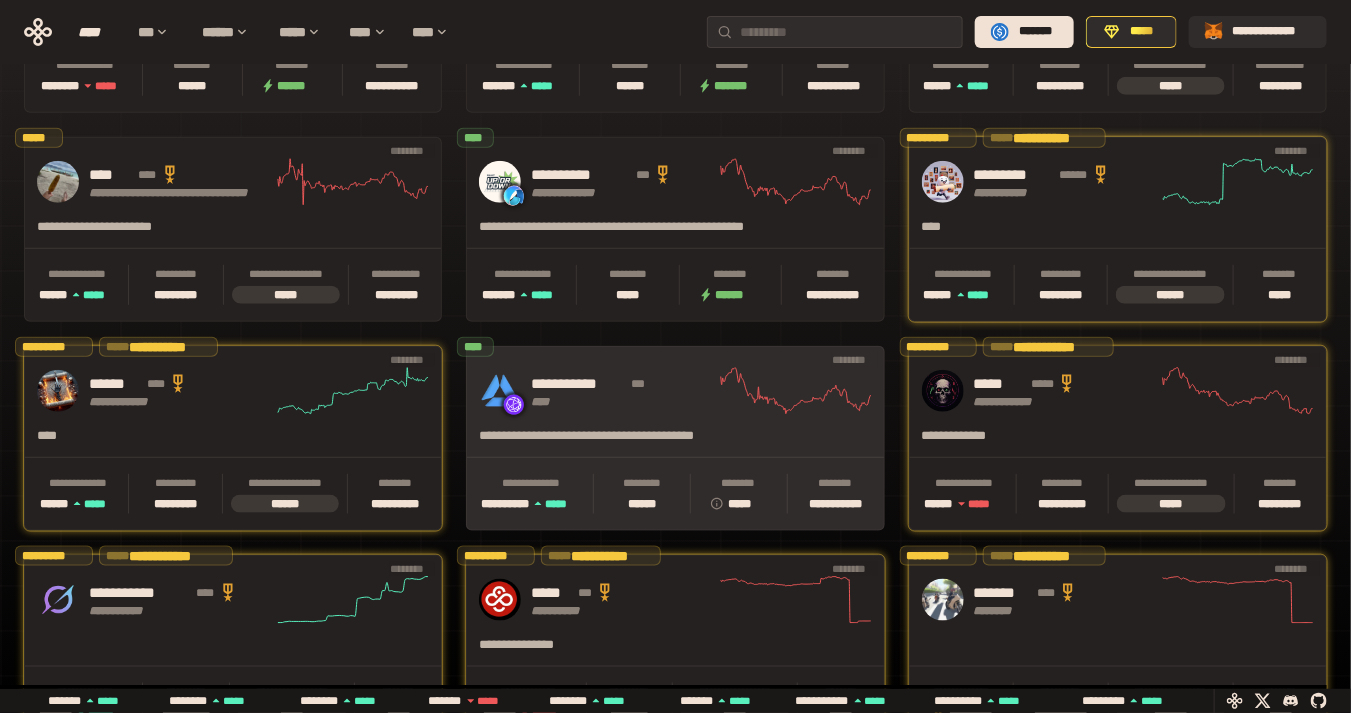 click on "**********" at bounding box center (623, 391) 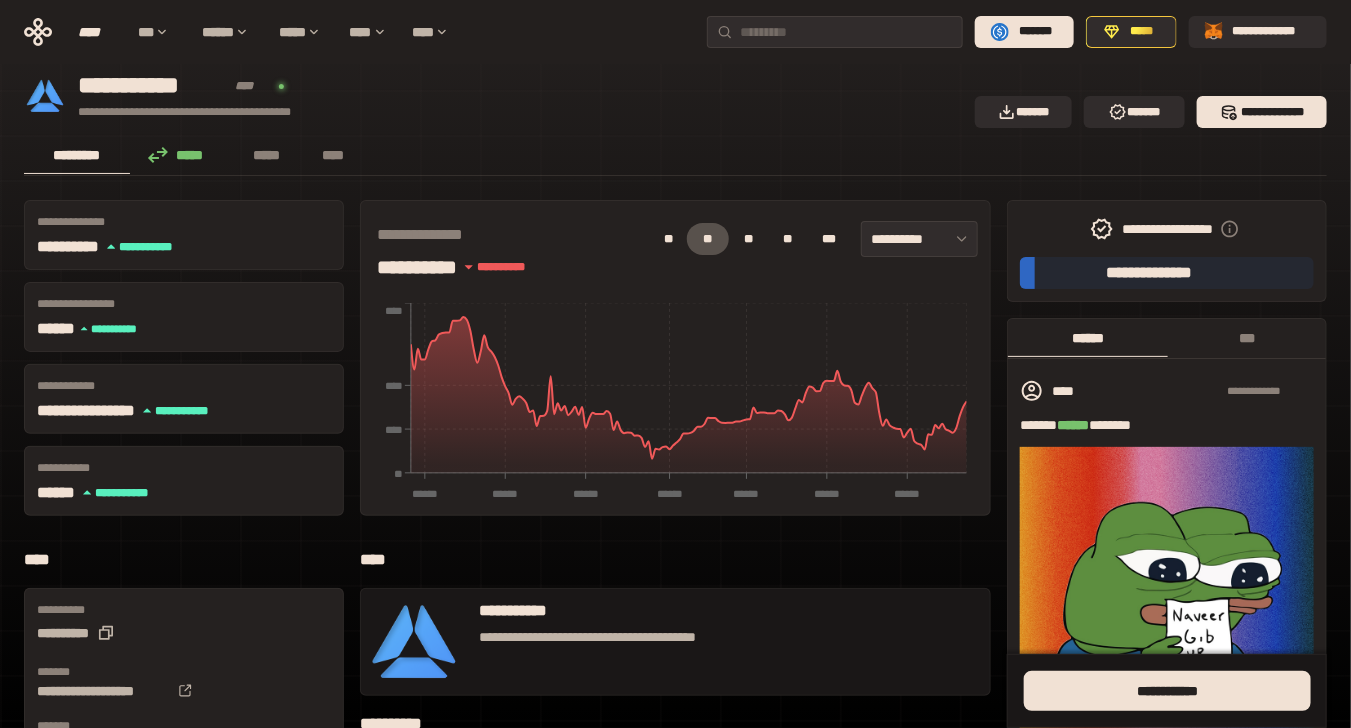 click on "*****" at bounding box center (181, 155) 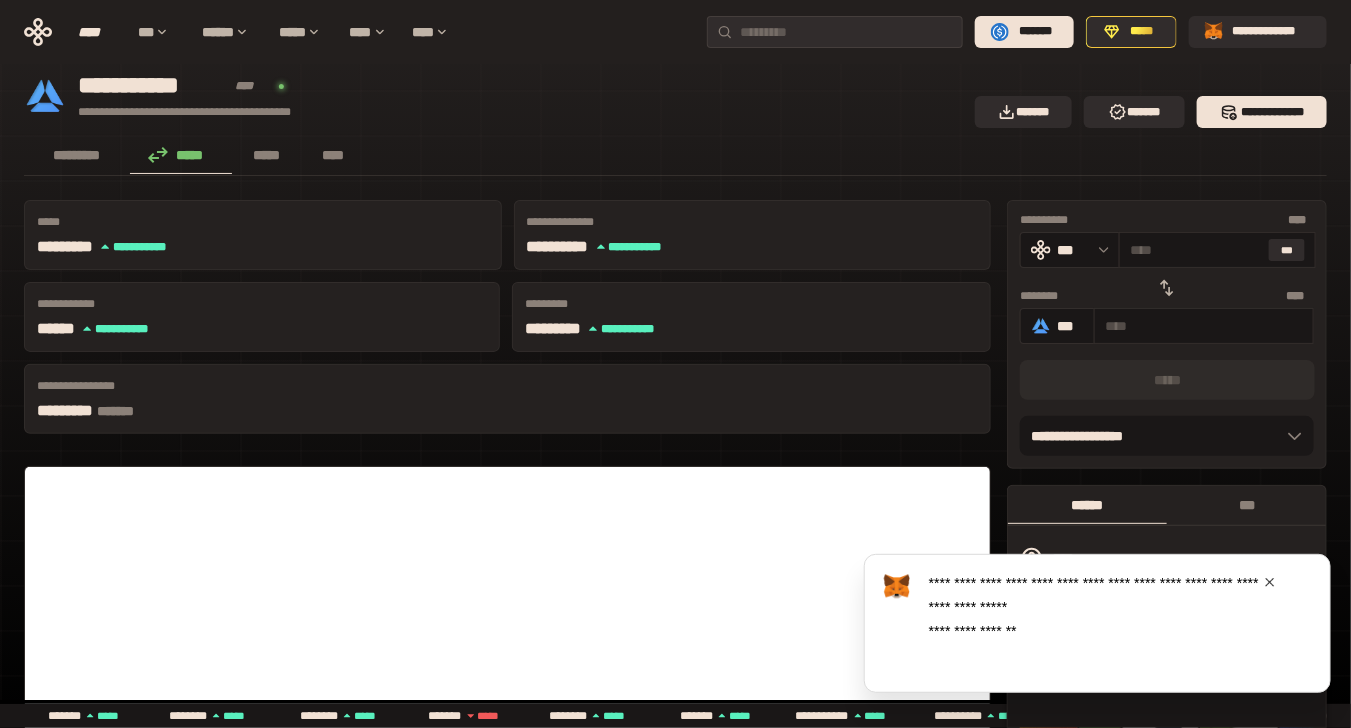 click at bounding box center (1270, 582) 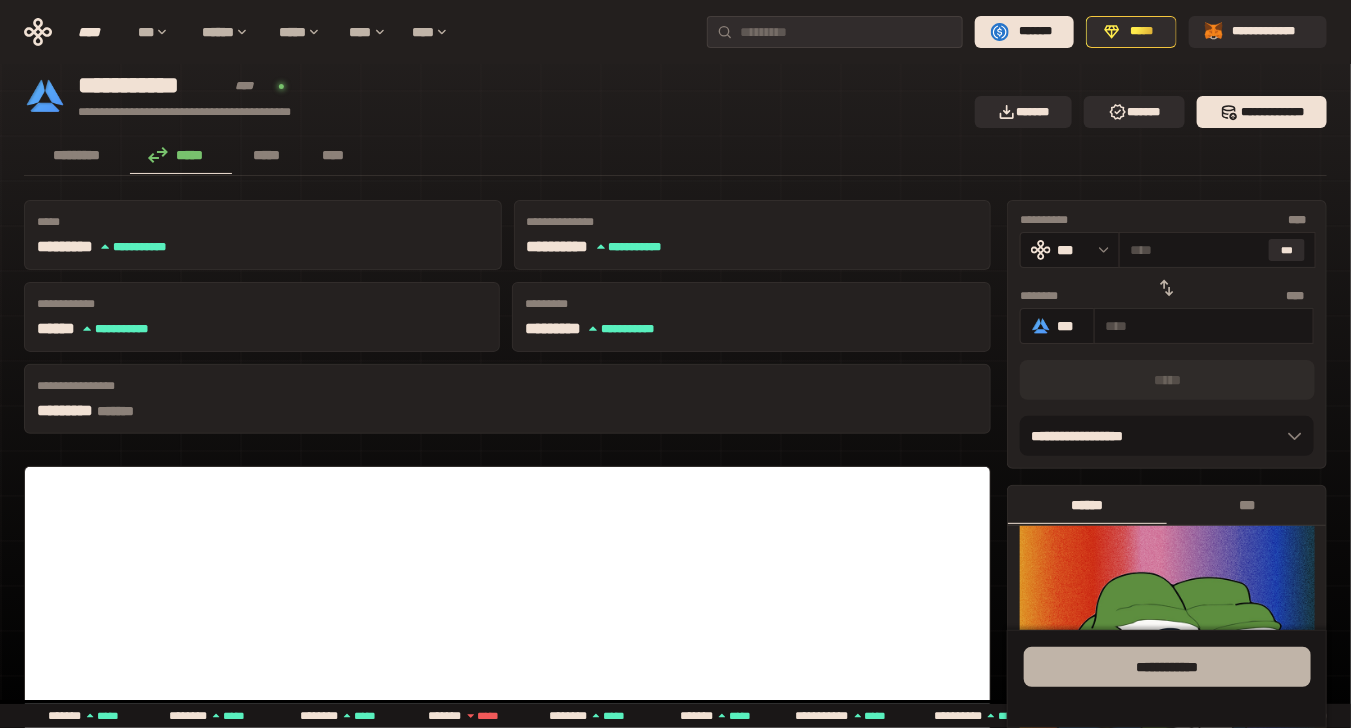 scroll, scrollTop: 100, scrollLeft: 0, axis: vertical 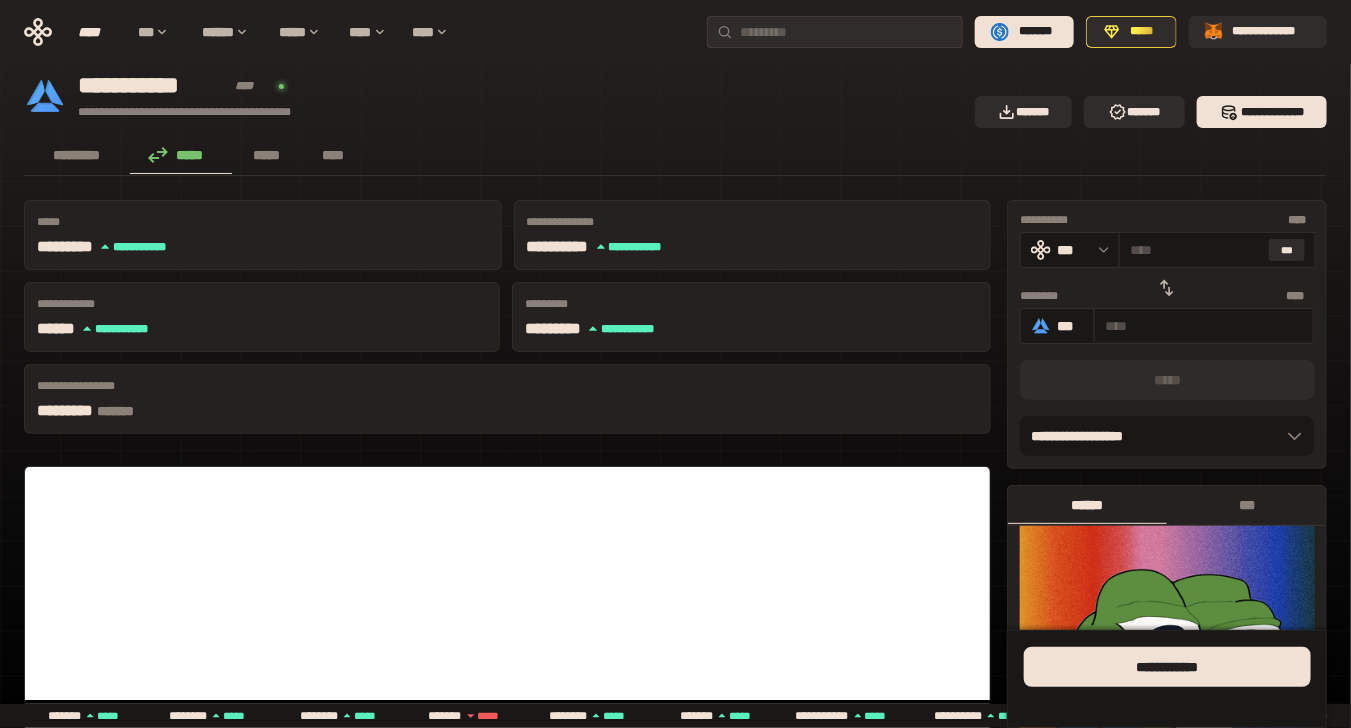 click on "**********" at bounding box center (493, 96) 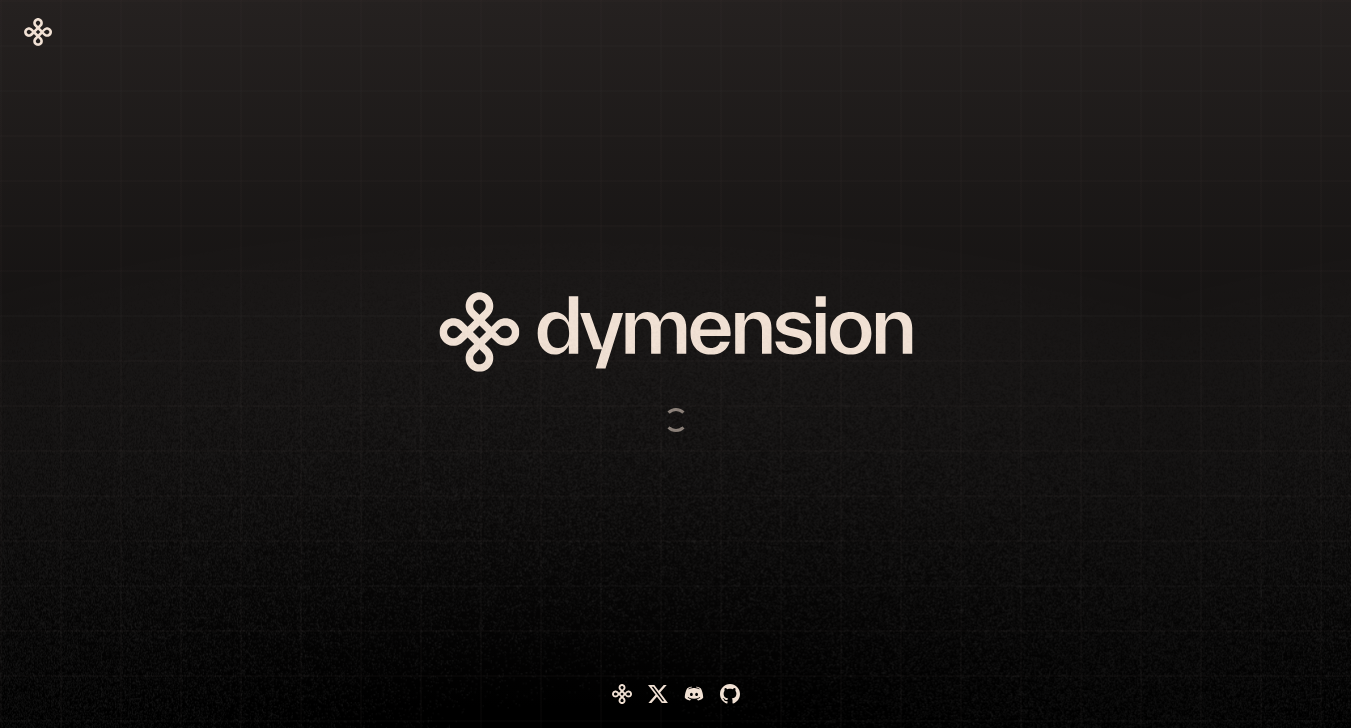 scroll, scrollTop: 0, scrollLeft: 0, axis: both 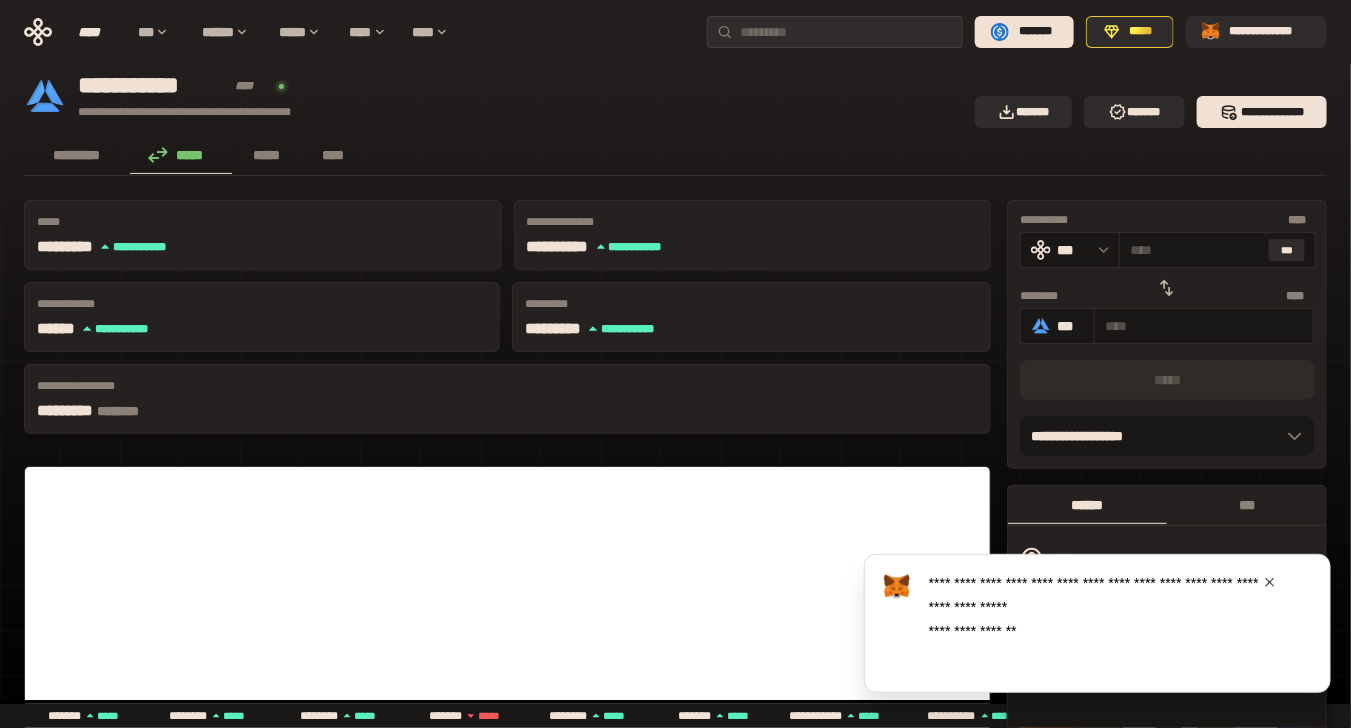 click at bounding box center [1270, 582] 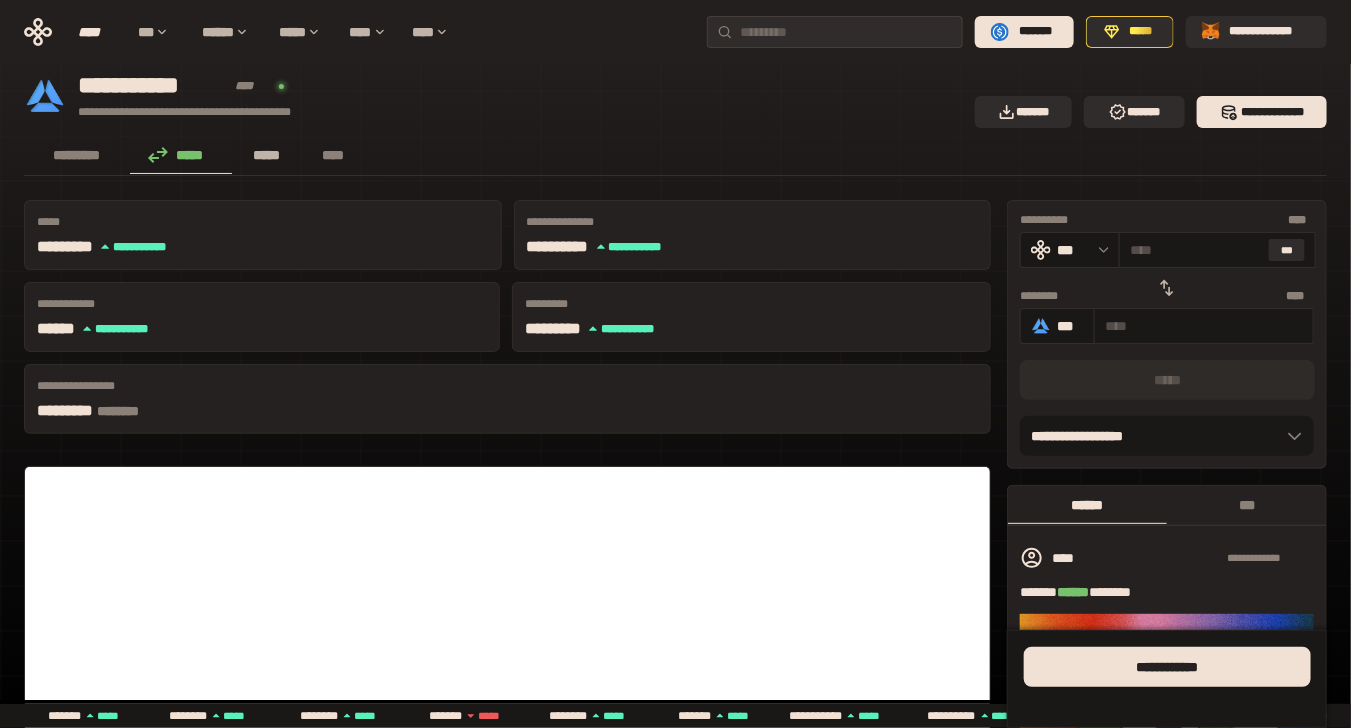 click on "*****" at bounding box center (267, 155) 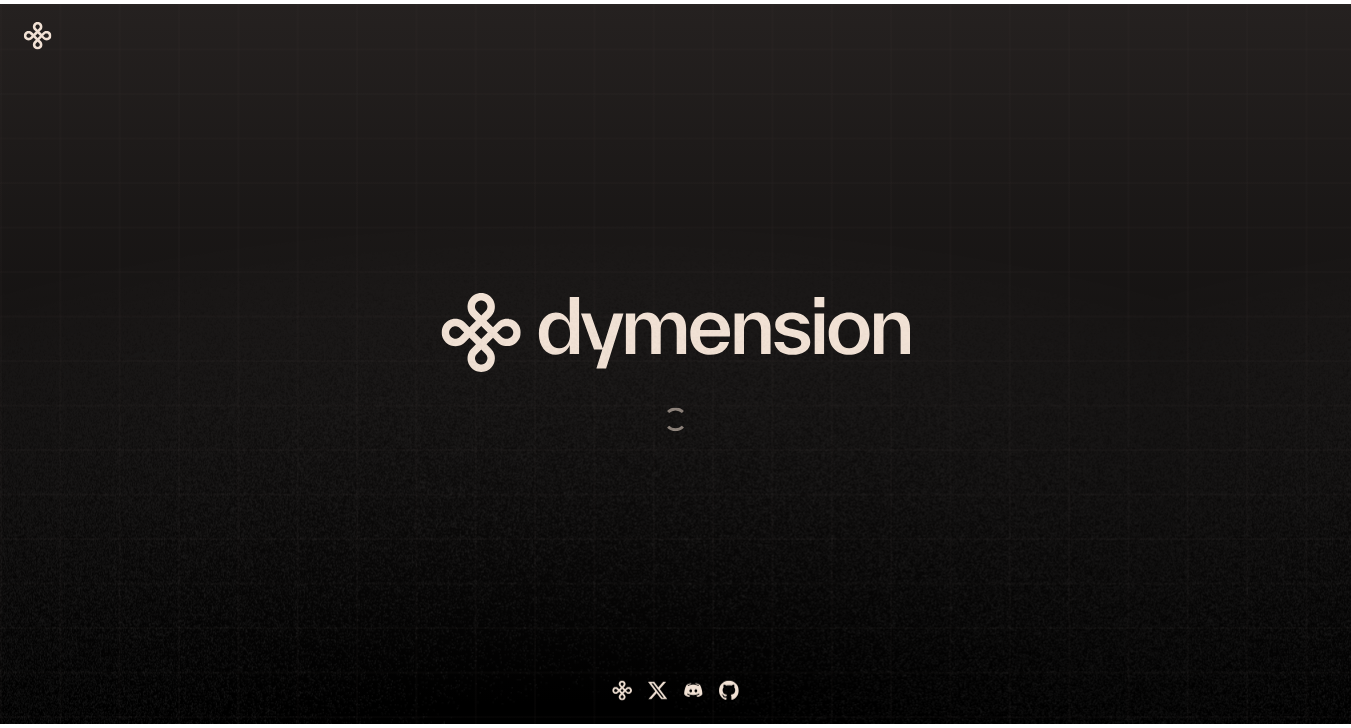 scroll, scrollTop: 0, scrollLeft: 0, axis: both 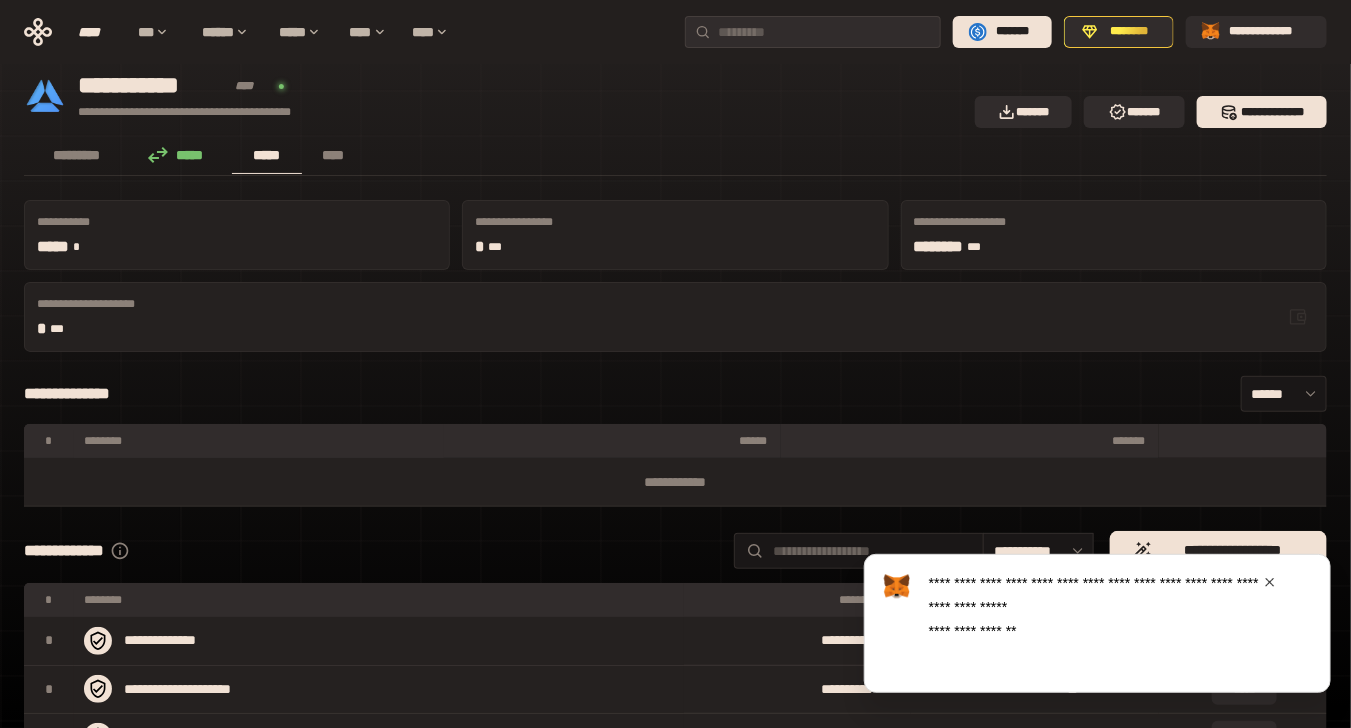 click on "**********" at bounding box center [493, 96] 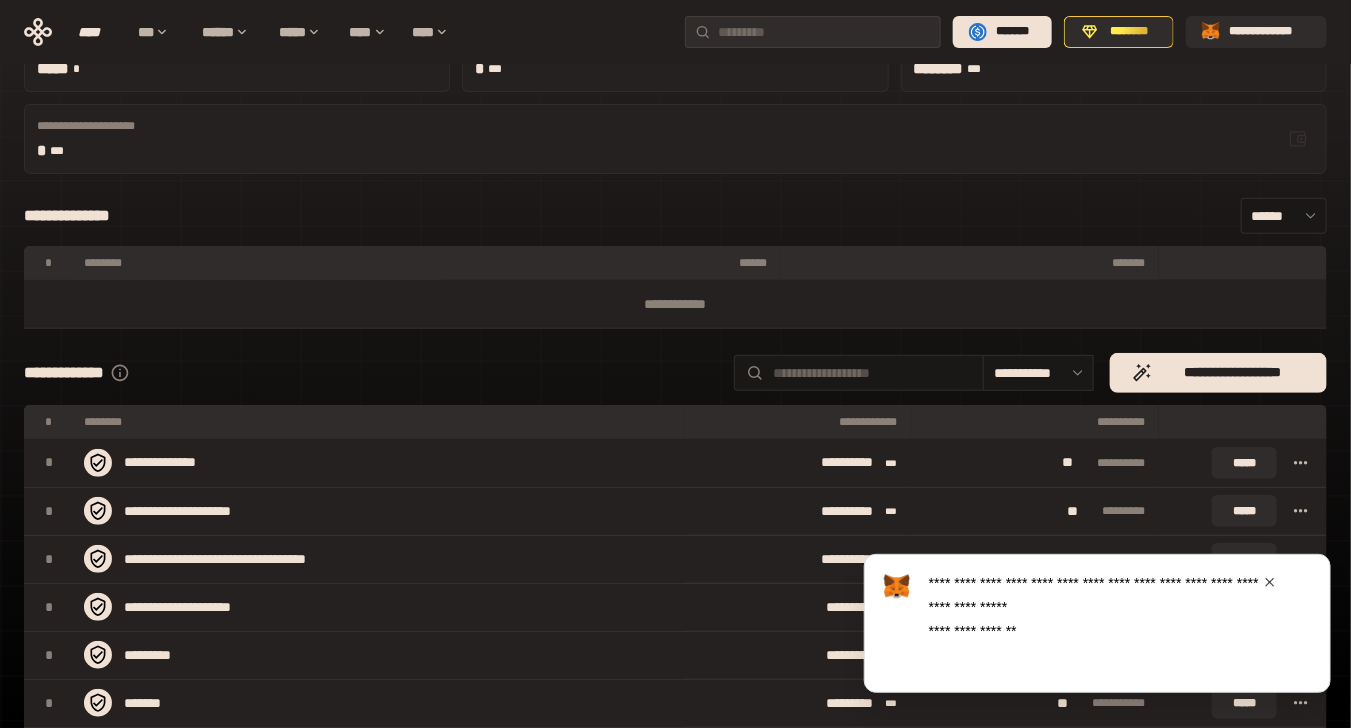 scroll, scrollTop: 200, scrollLeft: 0, axis: vertical 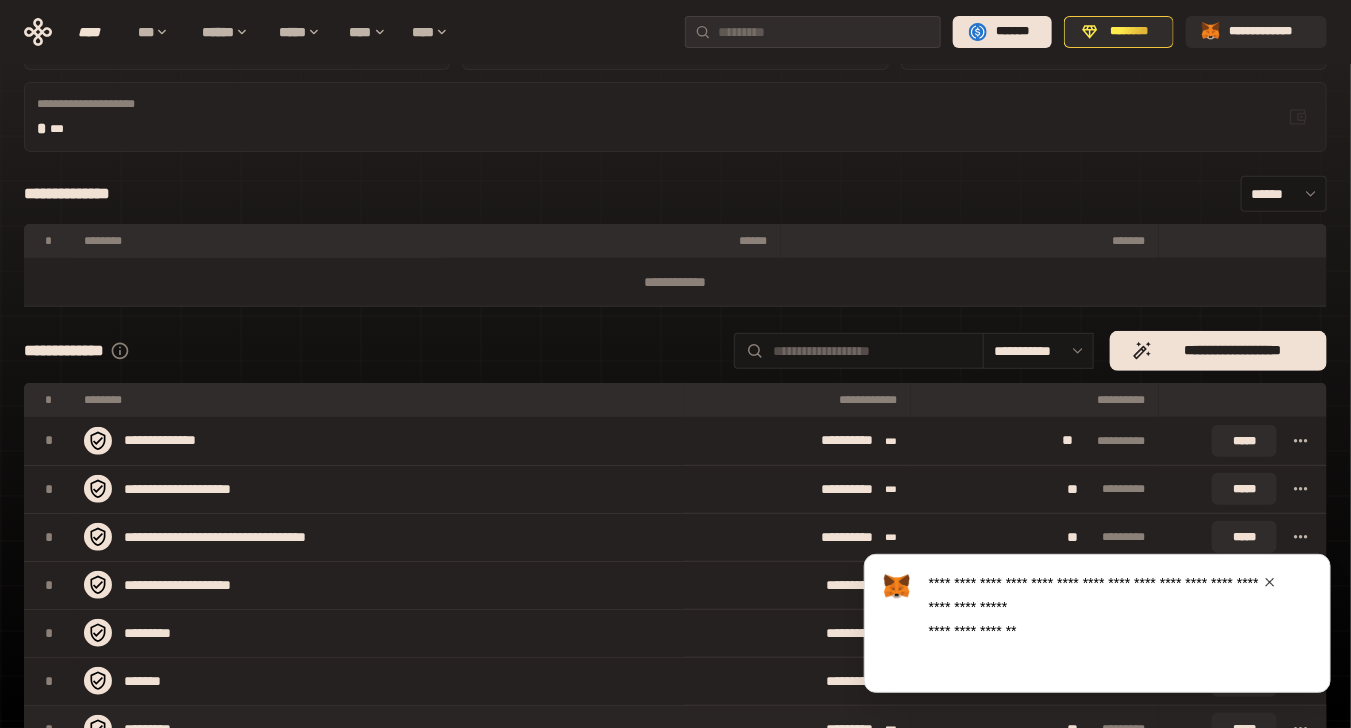 click at bounding box center (1270, 582) 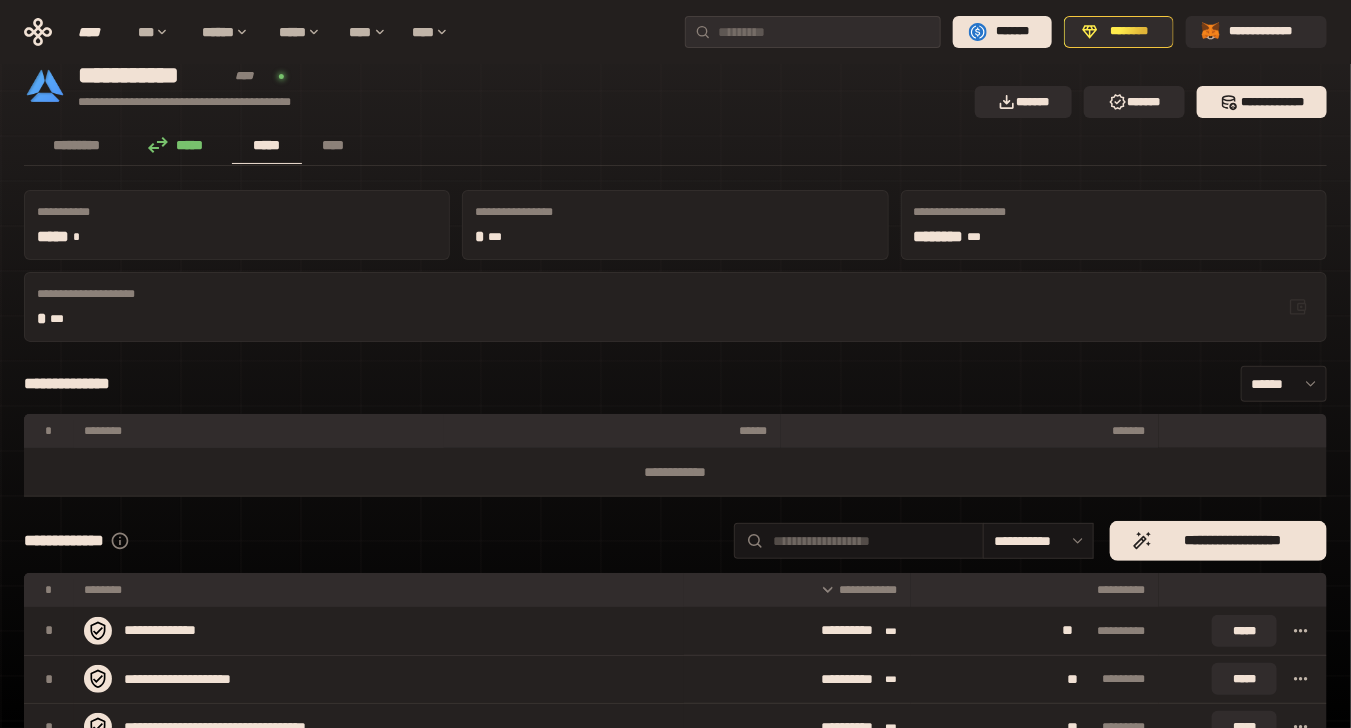 scroll, scrollTop: 0, scrollLeft: 0, axis: both 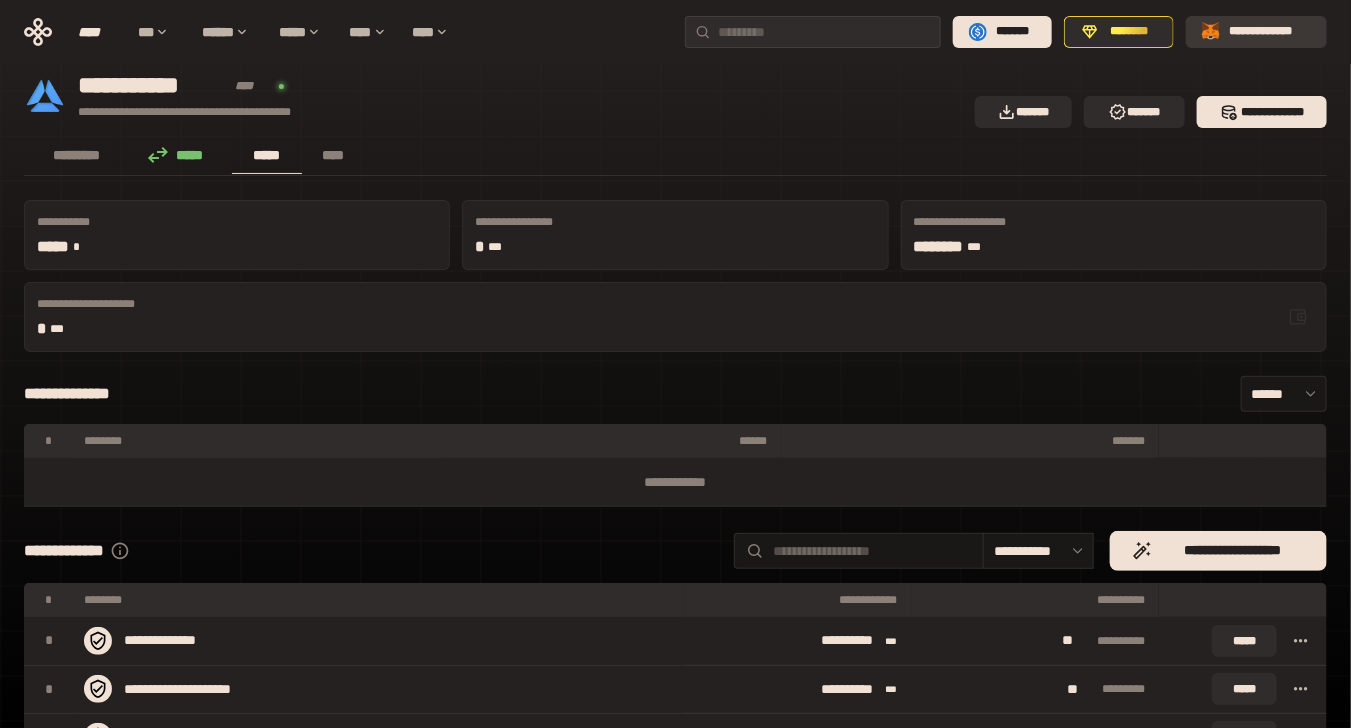 click on "**********" at bounding box center (1270, 32) 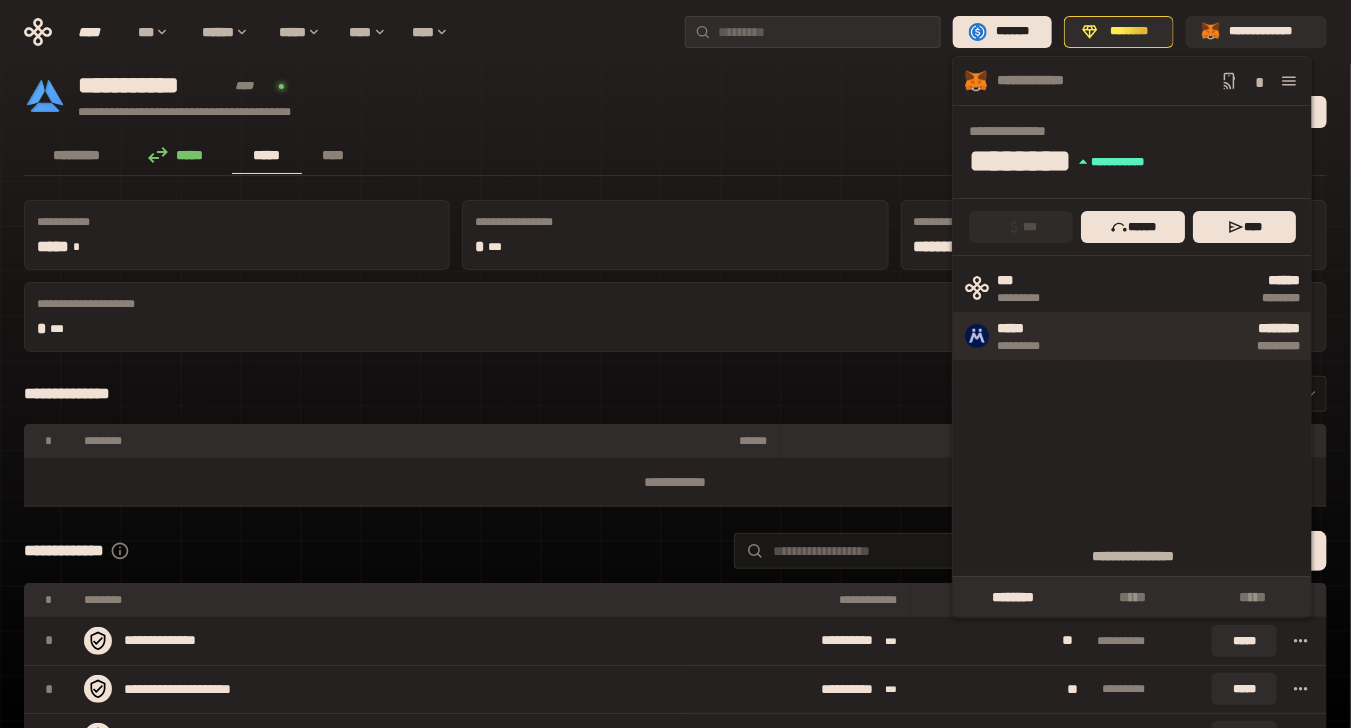 click on "*********" at bounding box center (1029, 346) 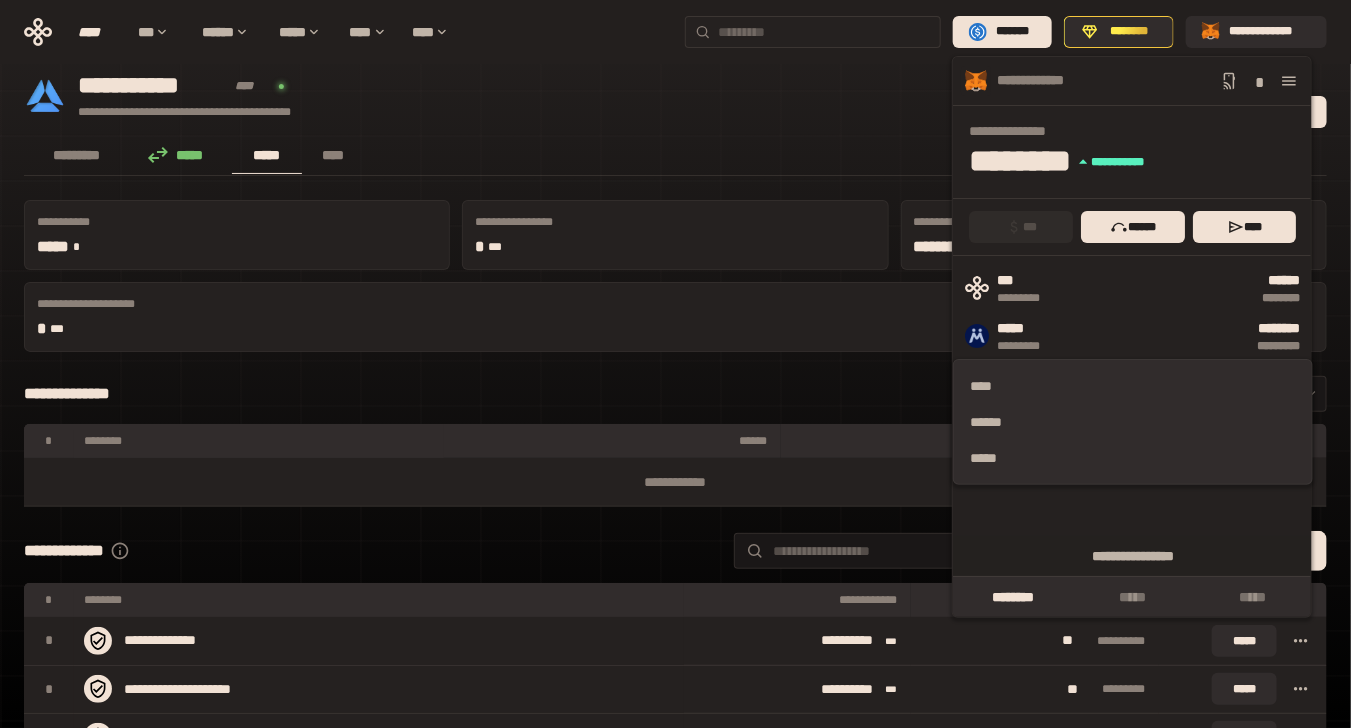 click at bounding box center (813, 32) 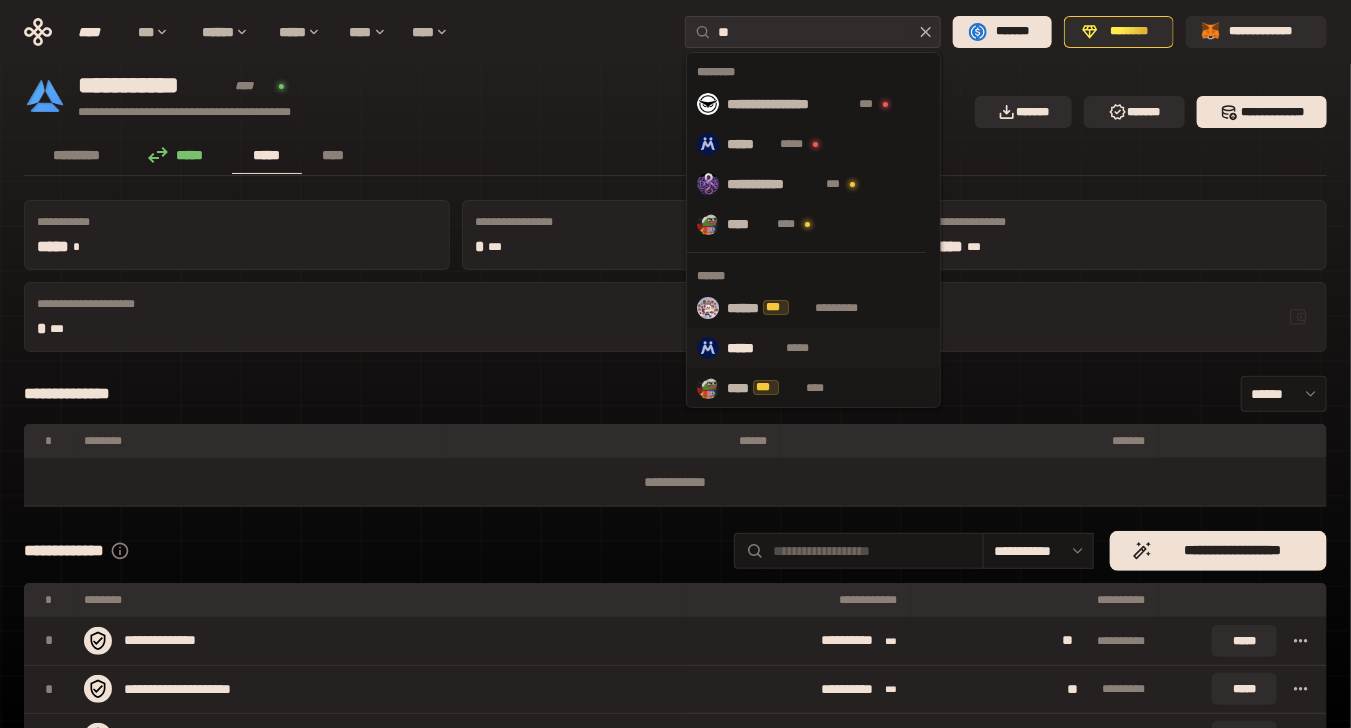 type on "**" 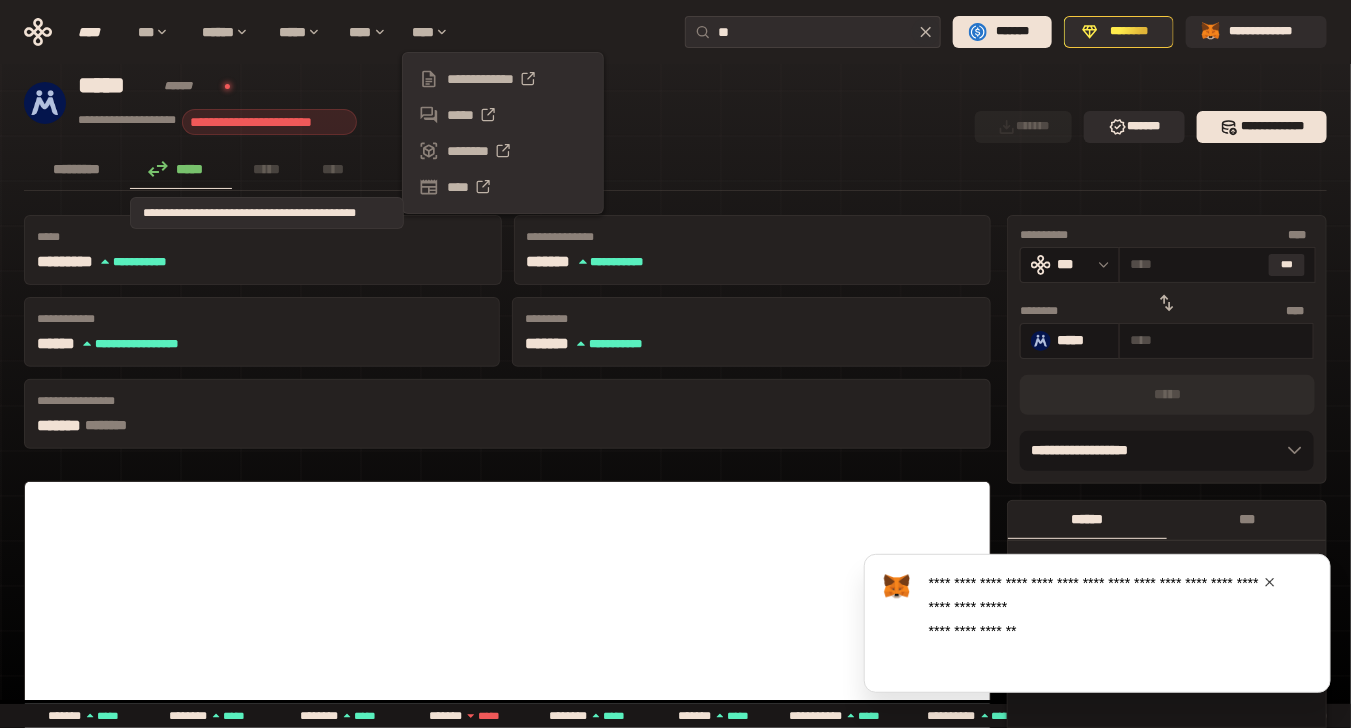 click on "*****" at bounding box center [267, 169] 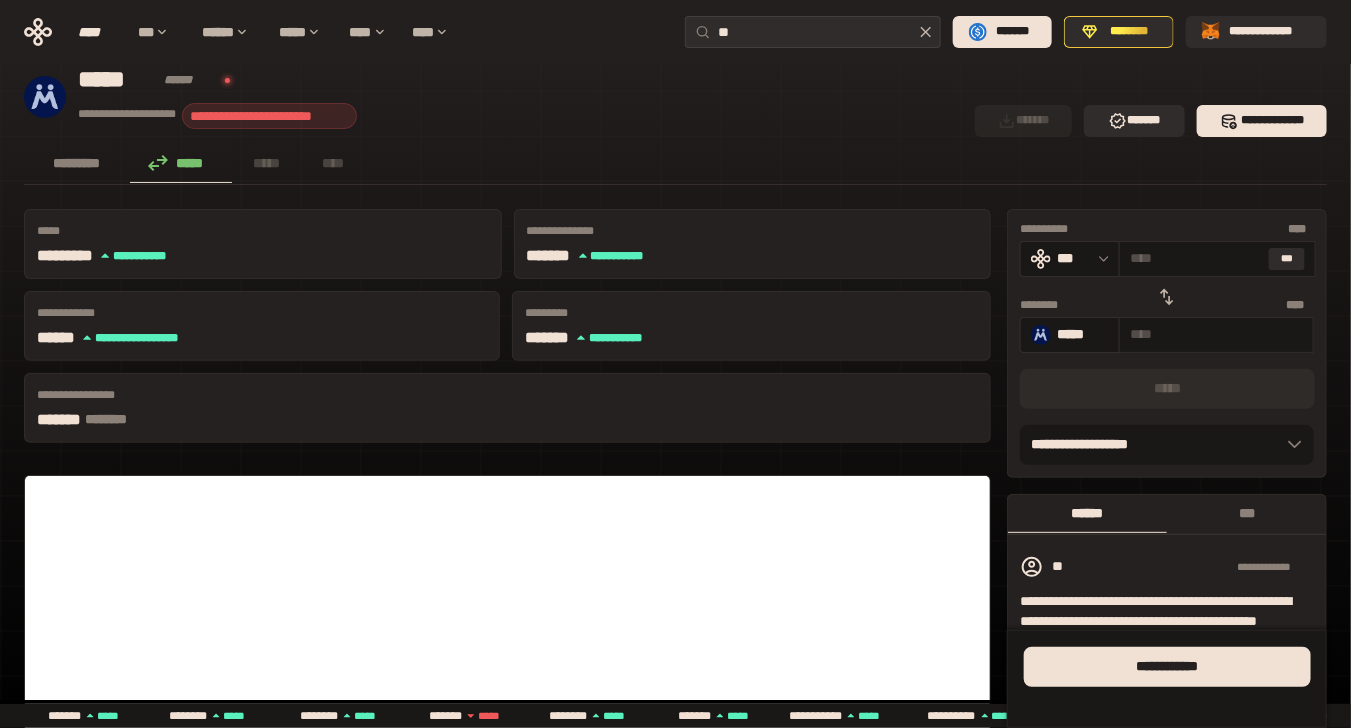 scroll, scrollTop: 0, scrollLeft: 0, axis: both 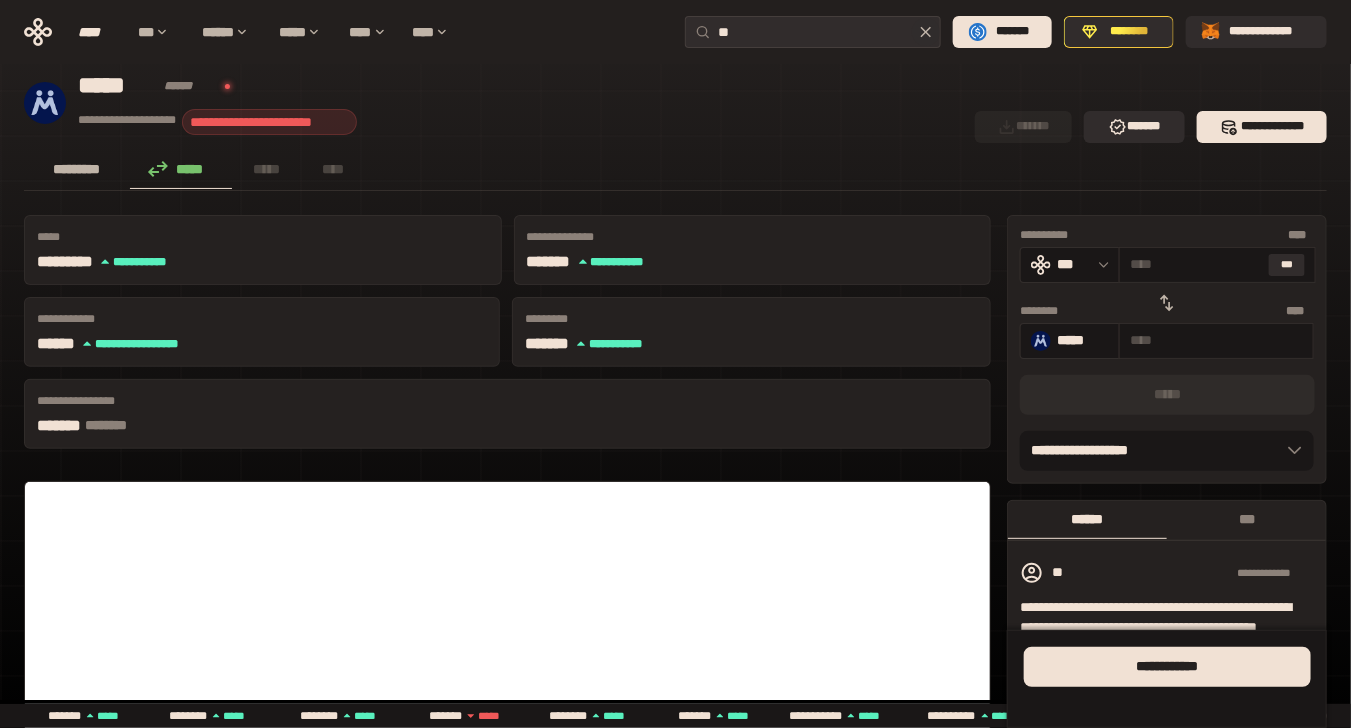 click on "*********" at bounding box center [77, 169] 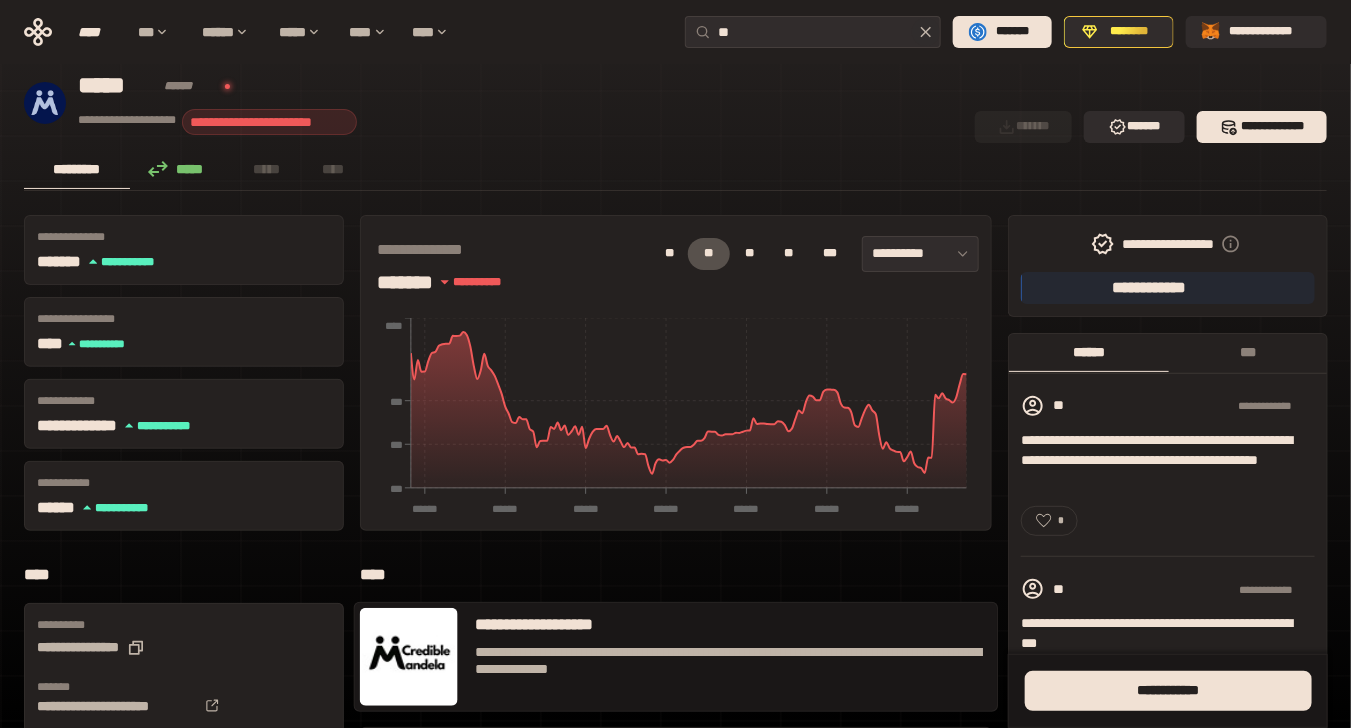 click on "**********" at bounding box center (730, 661) 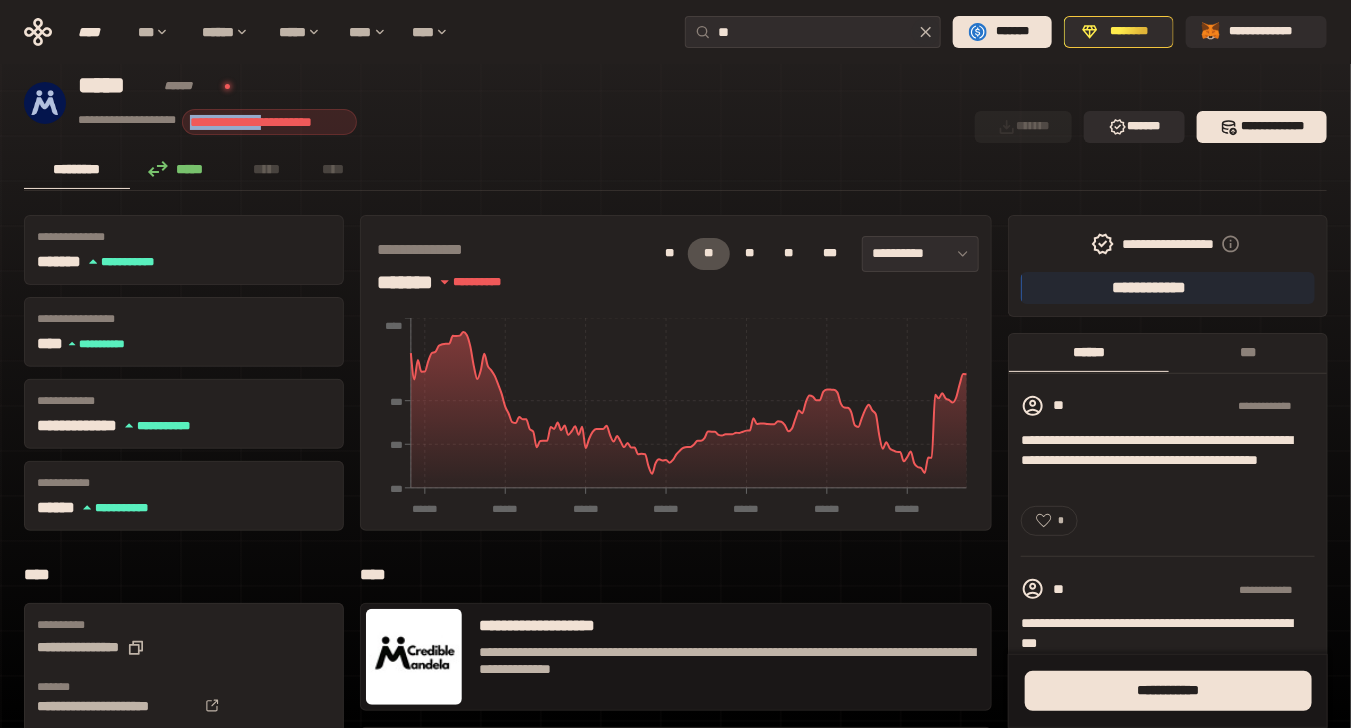 drag, startPoint x: 374, startPoint y: 120, endPoint x: 294, endPoint y: 113, distance: 80.305664 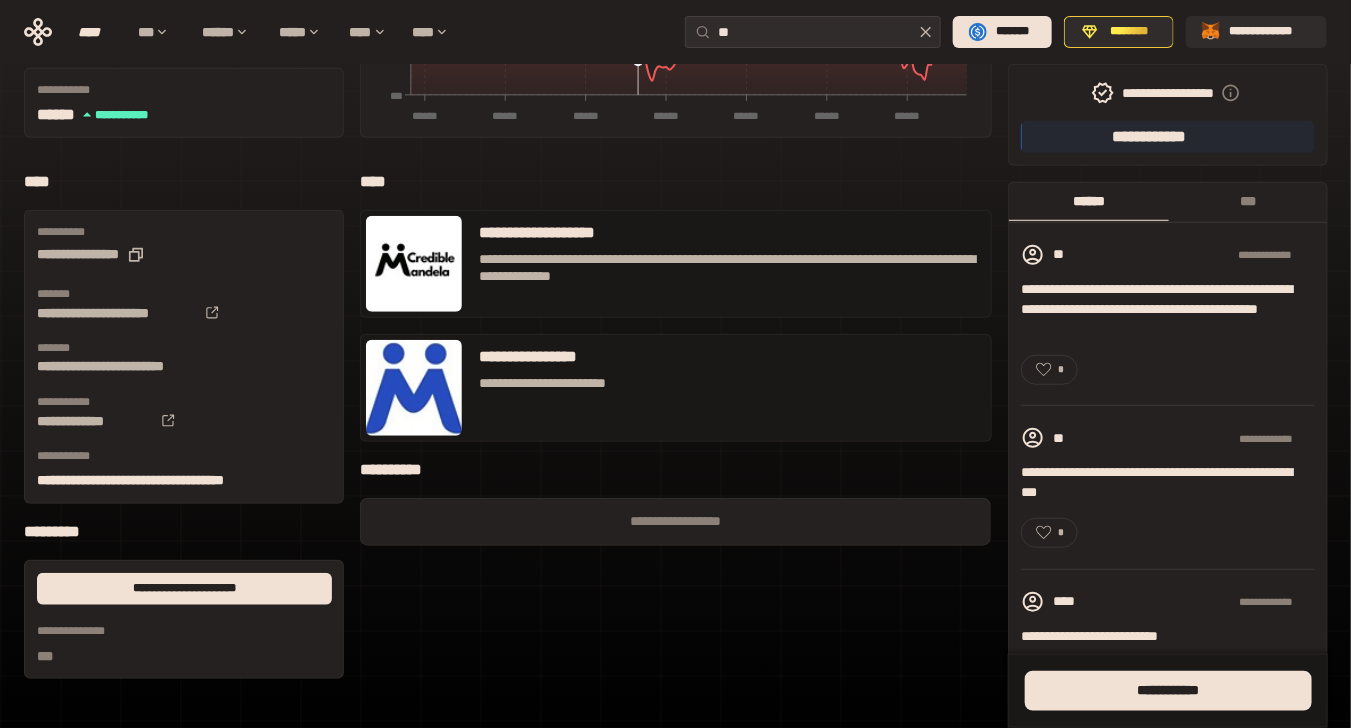 scroll, scrollTop: 433, scrollLeft: 0, axis: vertical 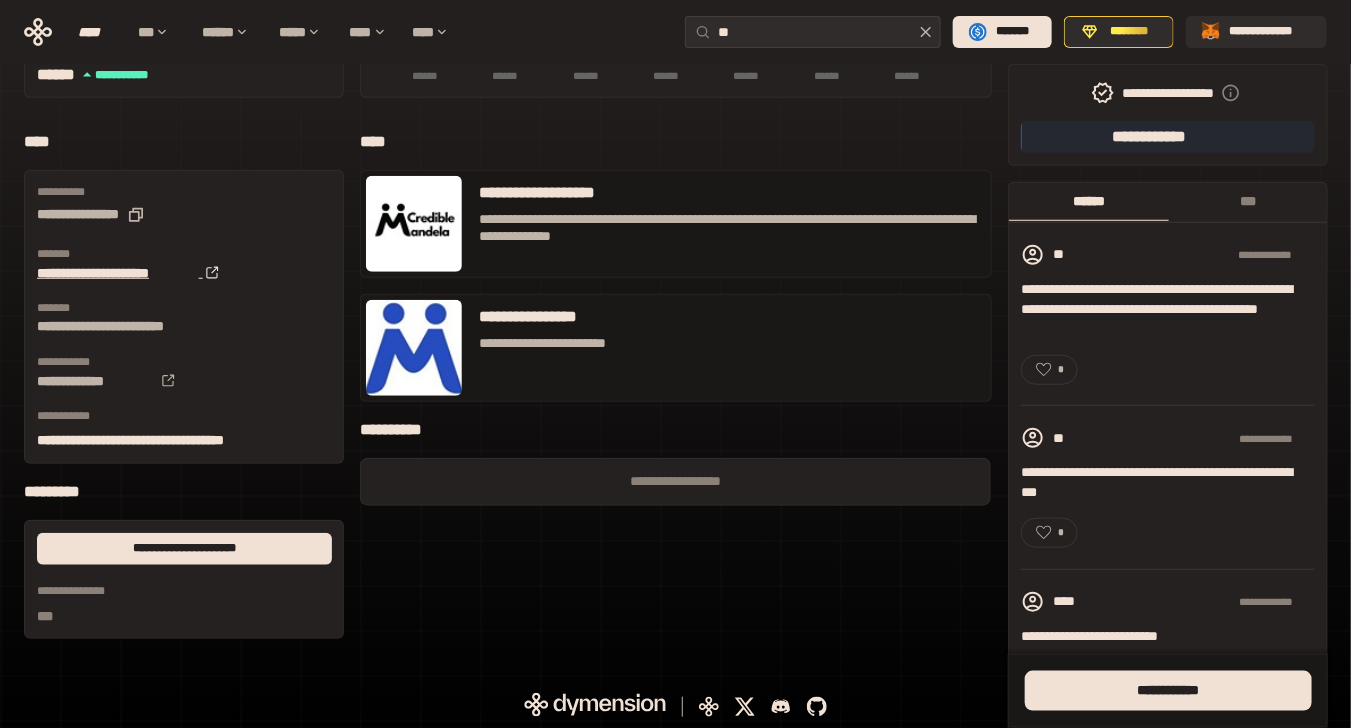 click 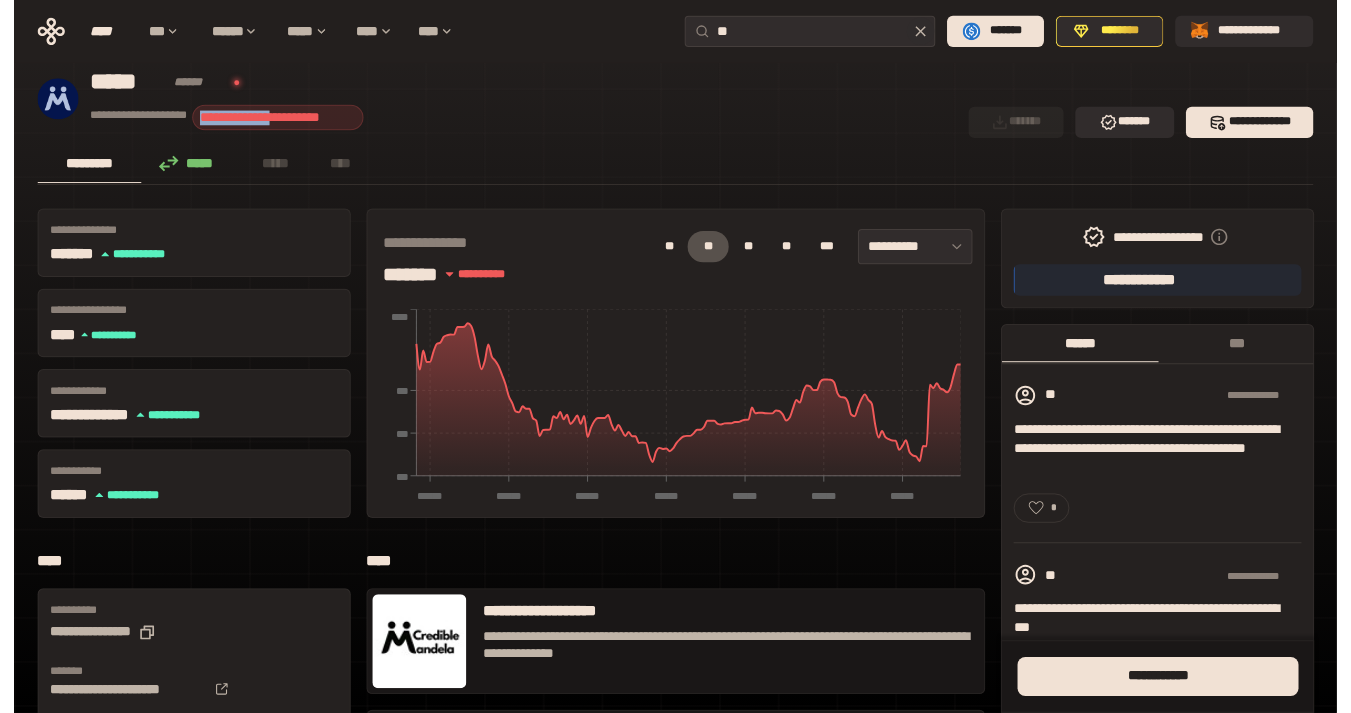 scroll, scrollTop: 0, scrollLeft: 0, axis: both 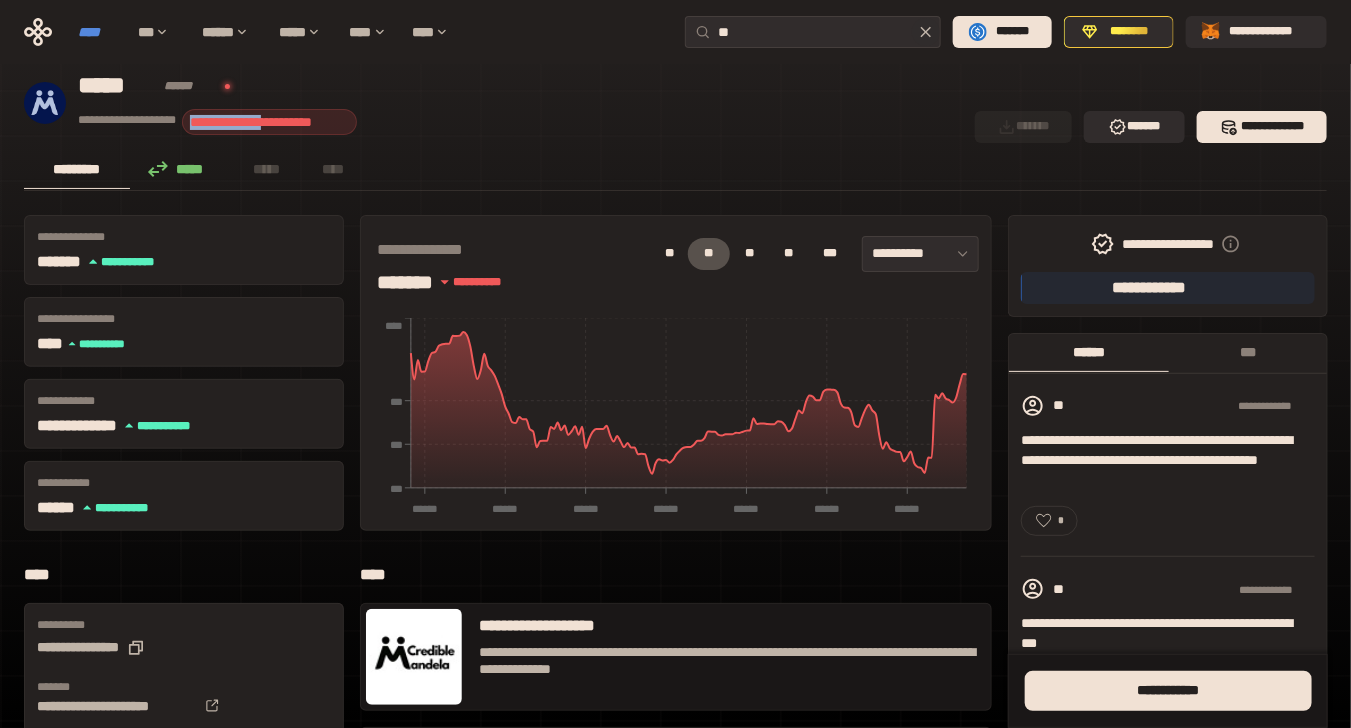 click on "****" at bounding box center (98, 32) 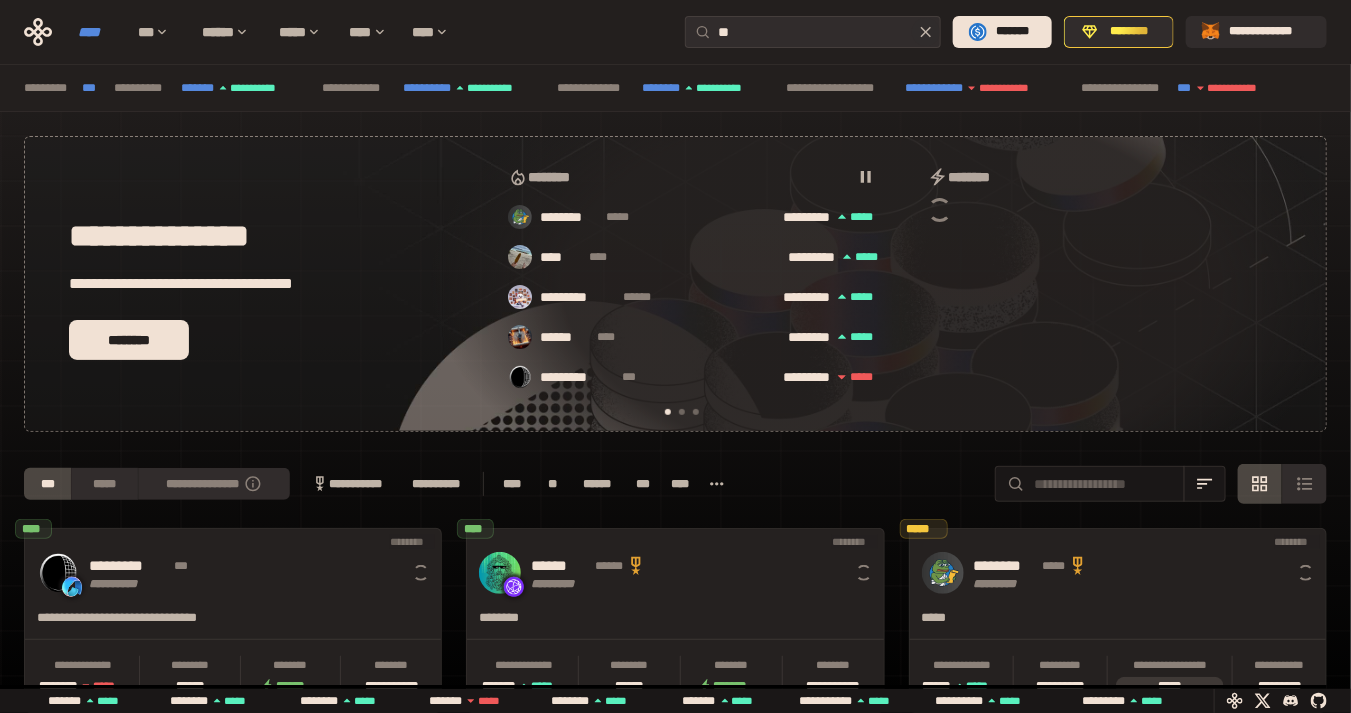 scroll, scrollTop: 0, scrollLeft: 16, axis: horizontal 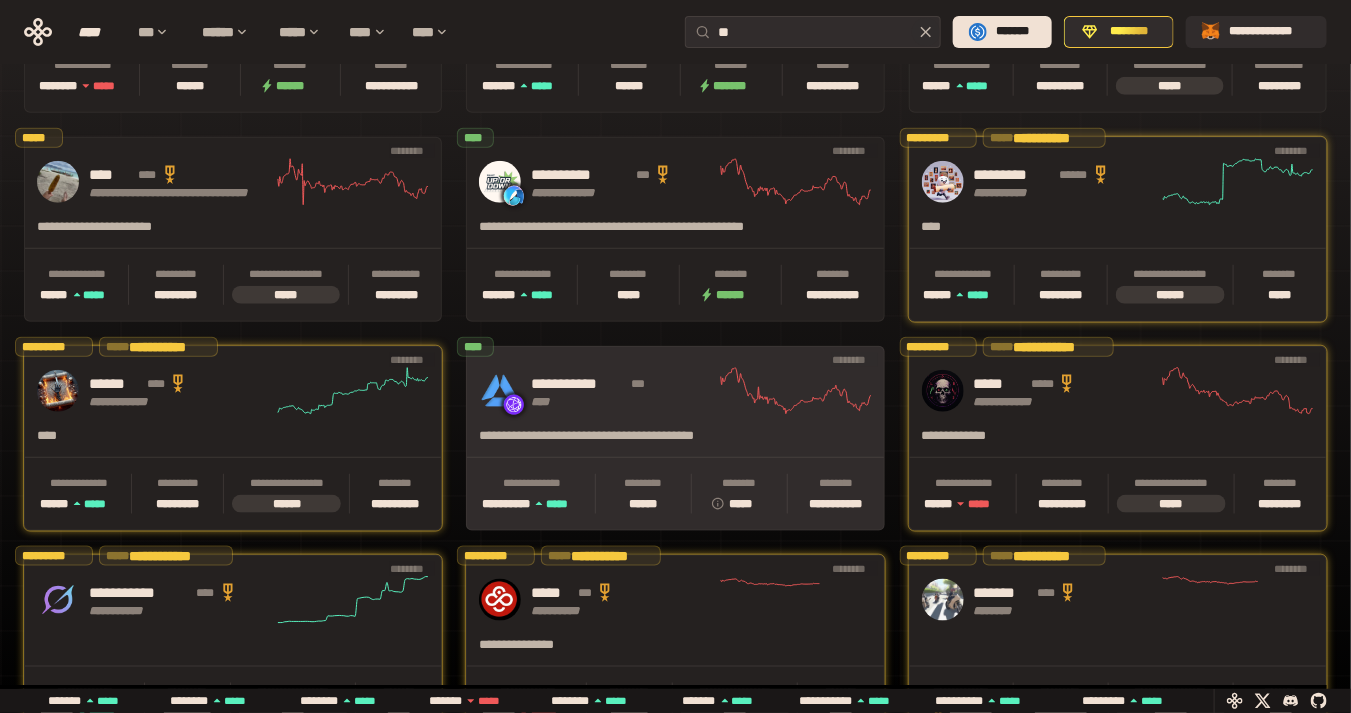 click on "**********" at bounding box center [615, 442] 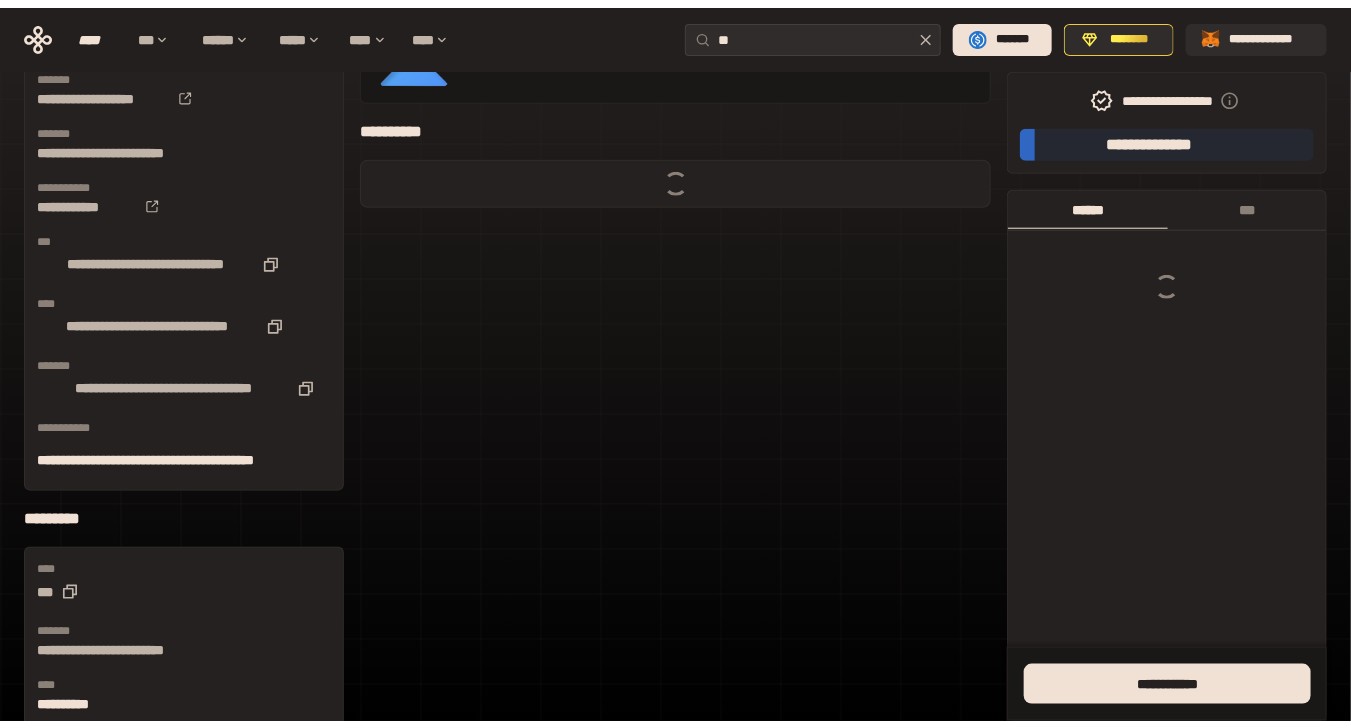 scroll, scrollTop: 0, scrollLeft: 0, axis: both 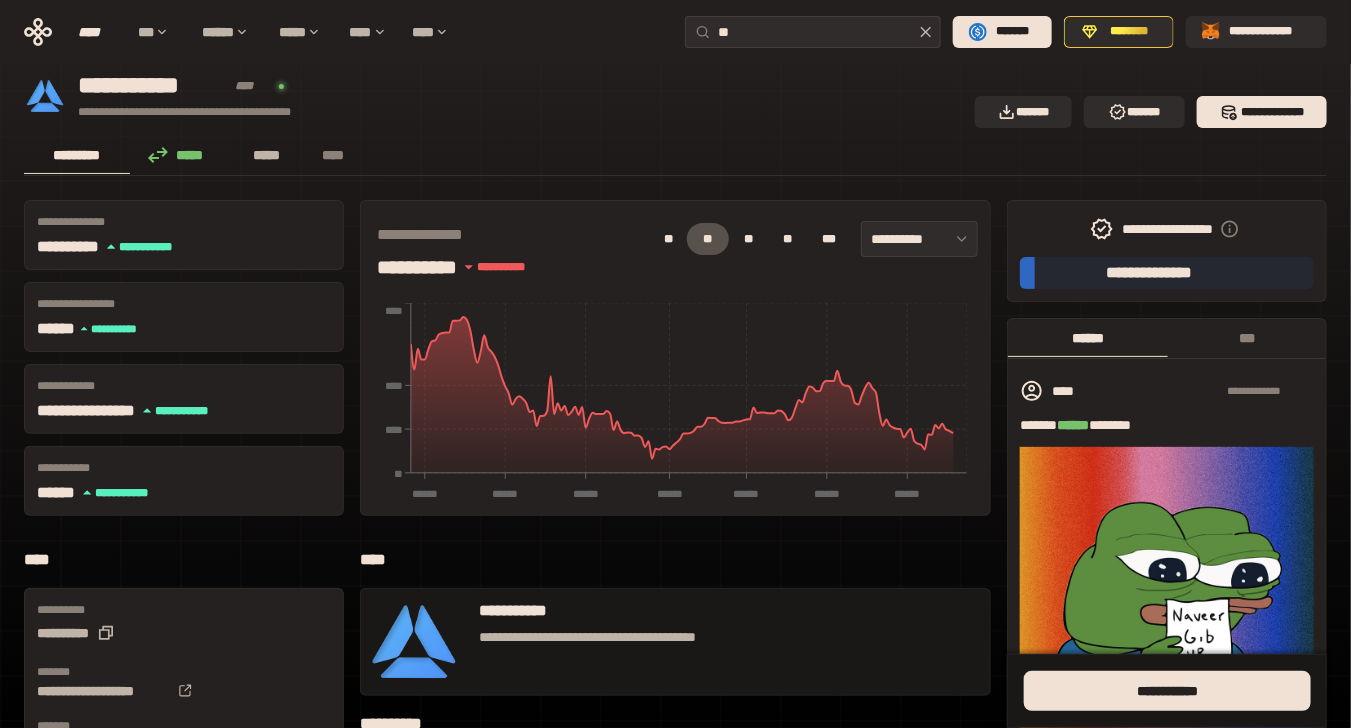 click on "*****" at bounding box center (267, 155) 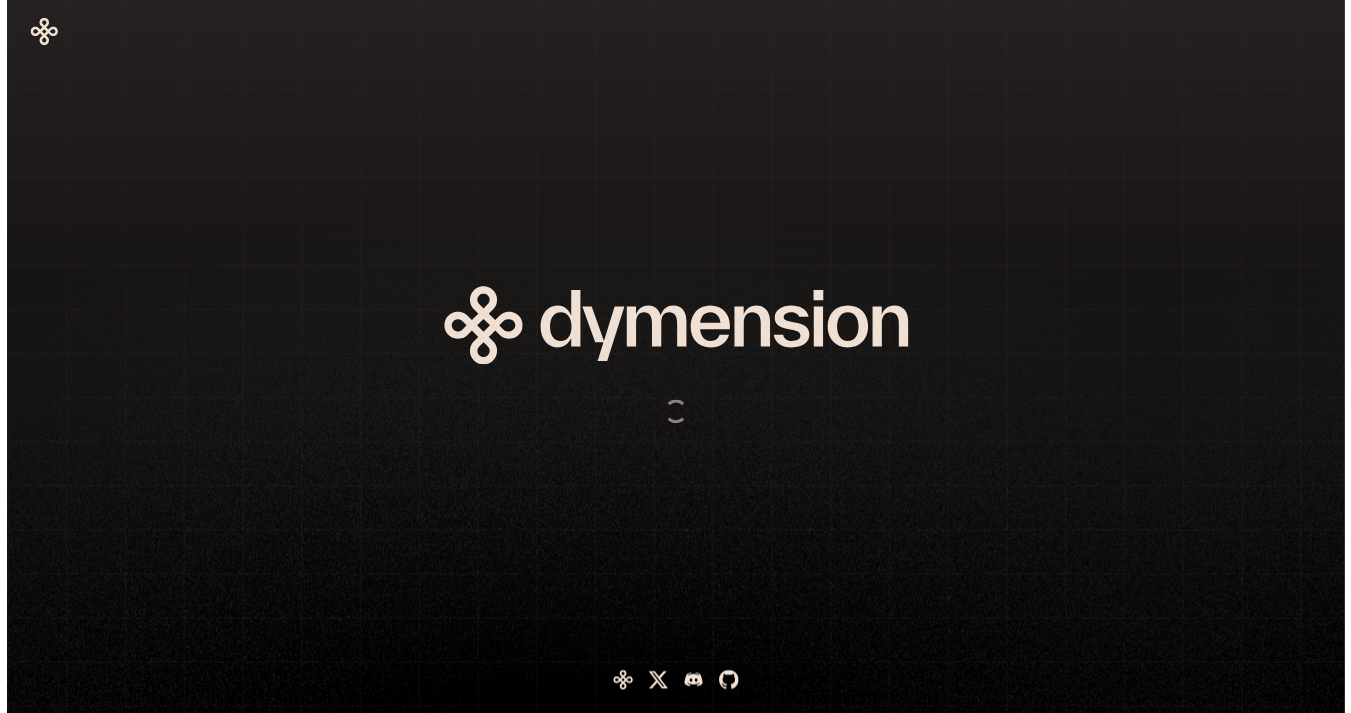 scroll, scrollTop: 0, scrollLeft: 0, axis: both 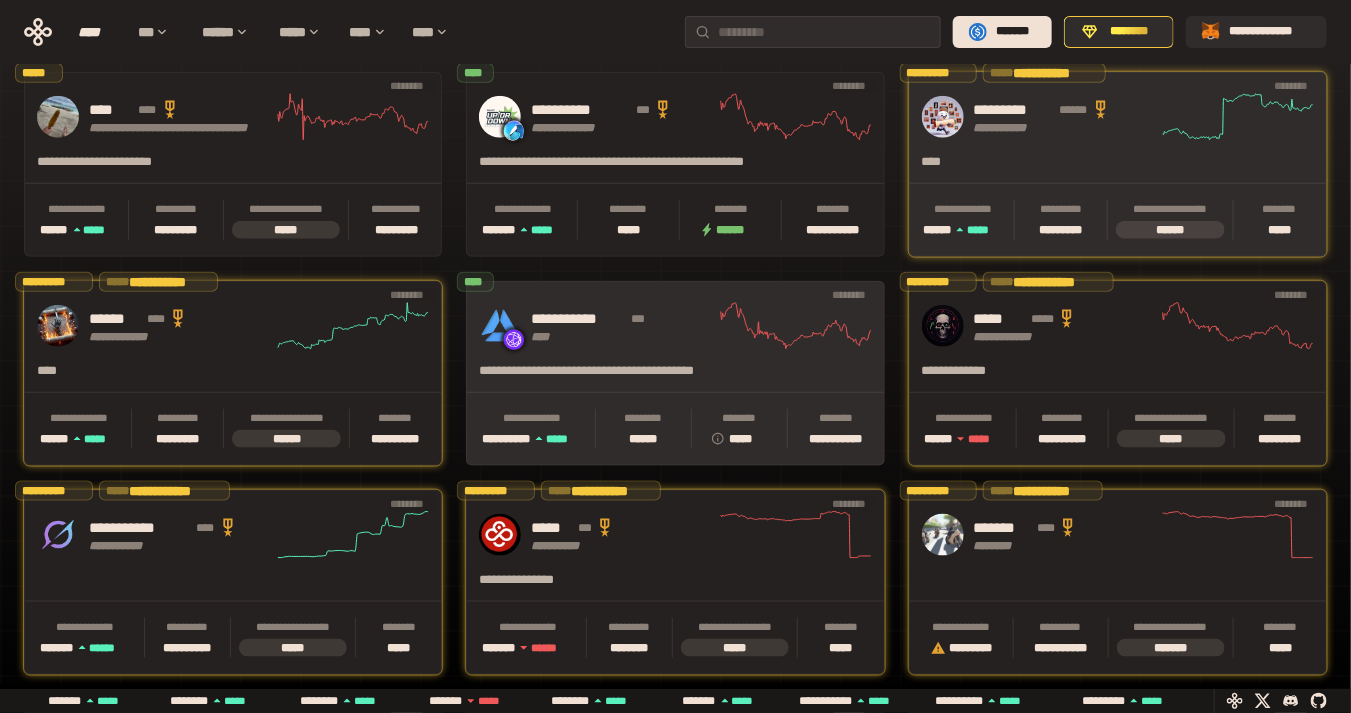 click on "**********" at bounding box center (615, 377) 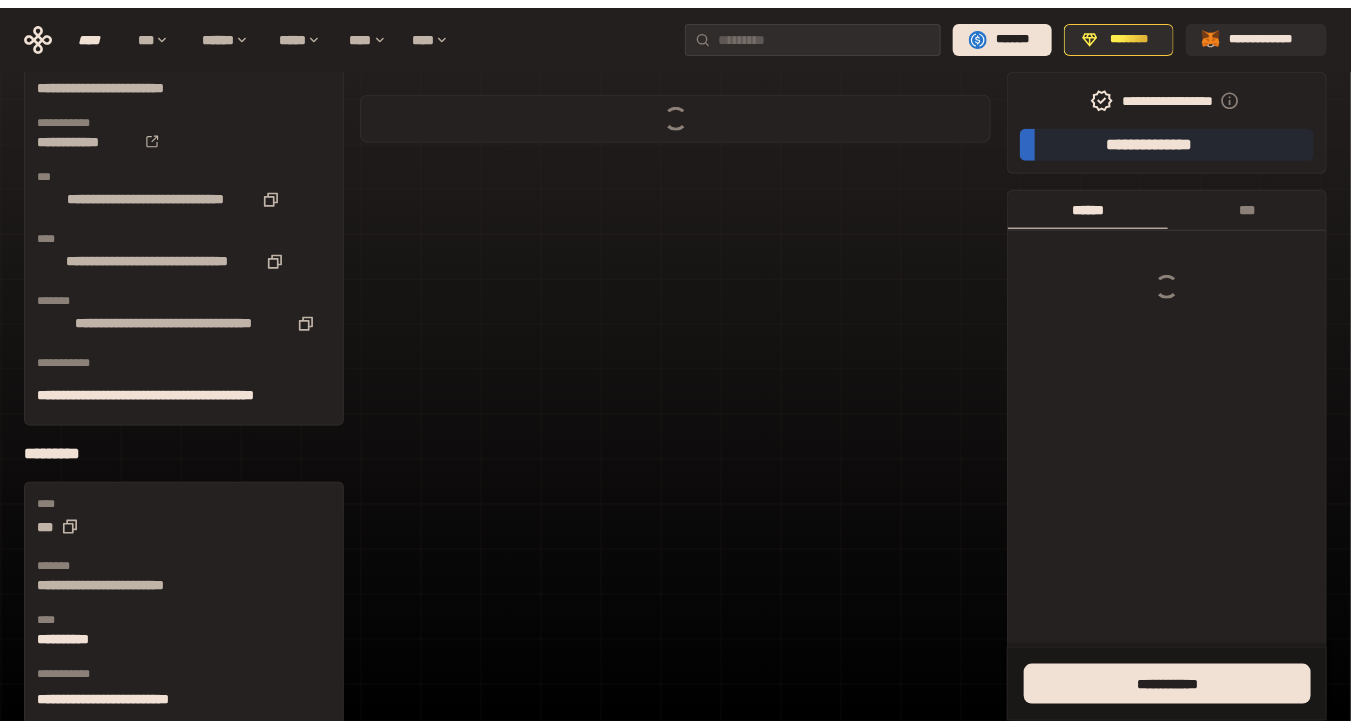 scroll, scrollTop: 0, scrollLeft: 0, axis: both 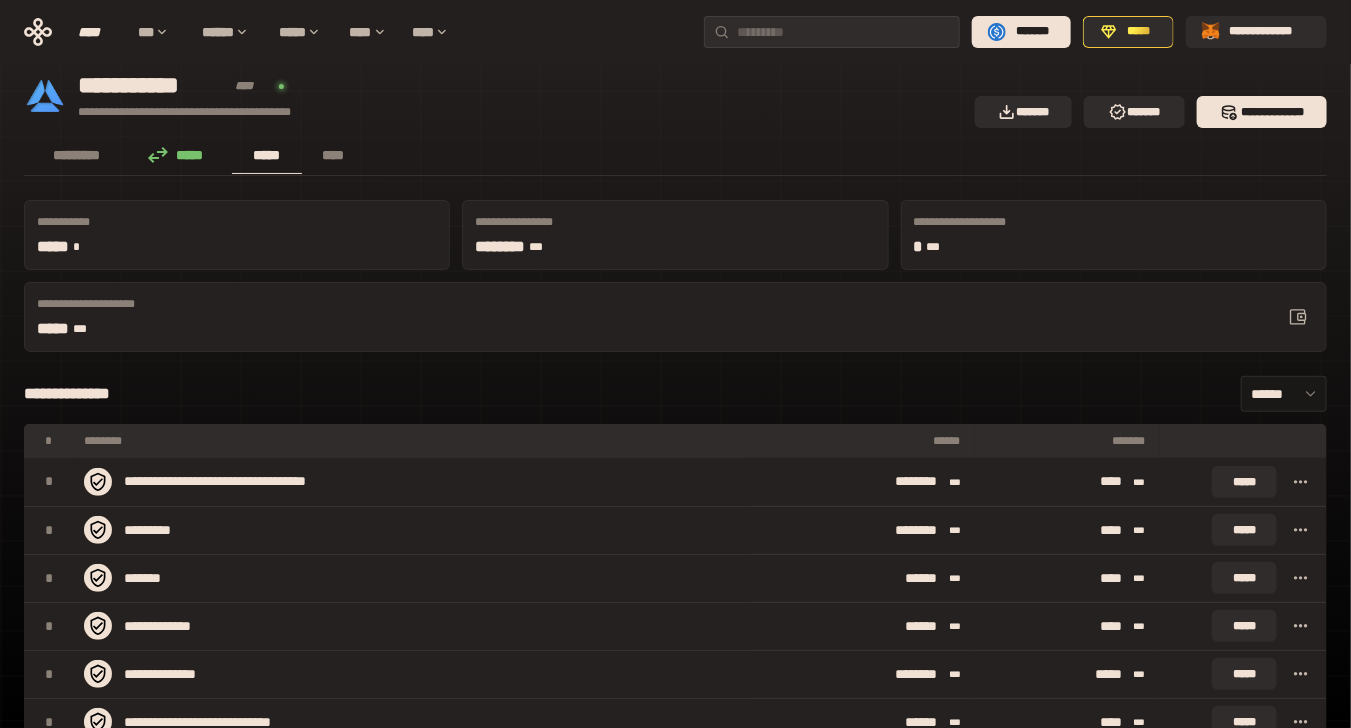 click on "[FIRST] [LAST] [ADDRESS] [CITY] [STATE] [ZIP] [COUNTRY] [PHONE] [EMAIL] [WEBSITE] [COMPANY] [PRODUCT] [JOB_TITLE] [DEPARTMENT] [EMPLOYEE_ID] [DATE] [TIME] [CURRENCY] [PRICE] [QUANTITY] [PERCENTAGE] [URL] [IP_ADDRESS] [MAC_ADDRESS] [USERNAME] [PASSWORD] [CREDIT_CARD_NUMBER] [BANK_ACCOUNT_NUMBER] [SOCIAL_SECURITY_NUMBER] [DRIVER_LICENSE_NUMBER] [PASSPORT_NUMBER] [MEDICAL_RECORD_NUMBER] [HEALTH_INSURANCE_NUMBER] [VEHICLE_IDENTIFICATION_NUMBER] [LICENSE_PLATE_NUMBER] [ACCOUNT_NUMBER] [ORDER_ID] [TRANSACTION_ID] [SESSION_ID] [COOKIE_ID] [USER_AGENT] [REFERRER] [DEVICE_ID] [OPERATING_SYSTEM] [BROWSER] [SCREEN_RESOLUTION] [LANGUAGE] [TIMEZONE] [IP_ADDRESS] [MAC_ADDRESS] [USERNAME] [PASSWORD] [CREDIT_CARD_NUMBER] [BANK_ACCOUNT_NUMBER] [SOCIAL_SECURITY_NUMBER] [DRIVER_LICENSE_NUMBER] [PASSPORT_NUMBER] [MEDICAL_RECORD_NUMBER] [HEALTH_INSURANCE_NUMBER] [VEHICLE_IDENTIFICATION_NUMBER] [LICENSE_PLATE_NUMBER] [ACCOUNT_NUMBER] [ORDER_ID] [TRANSACTION_ID] [SESSION_ID] [COOKIE_ID] [USER_AGENT] [REFERRER] [DEVICE_ID] [OPERATING_SYSTEM] [BROWSER] [SCREEN_RESOLUTION] [LANGUAGE] [TIMEZONE]" at bounding box center [675, 832] 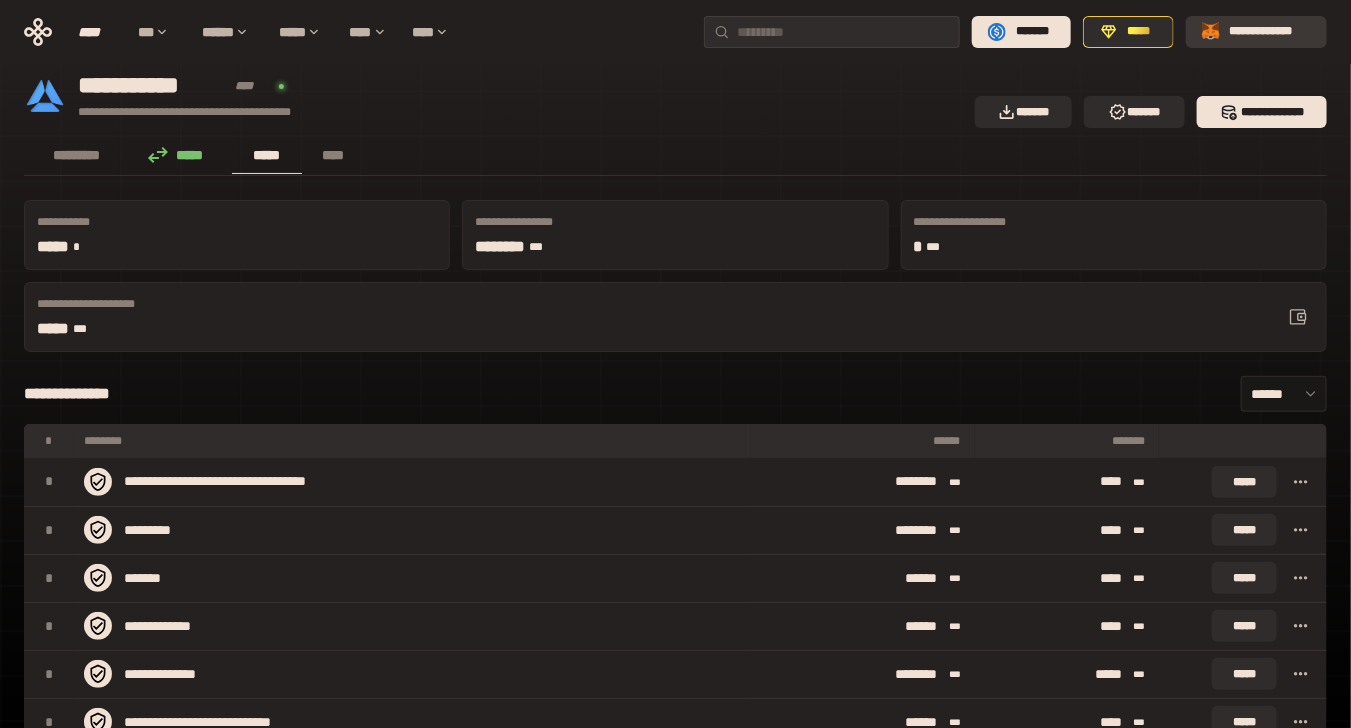 click on "**********" at bounding box center (1270, 32) 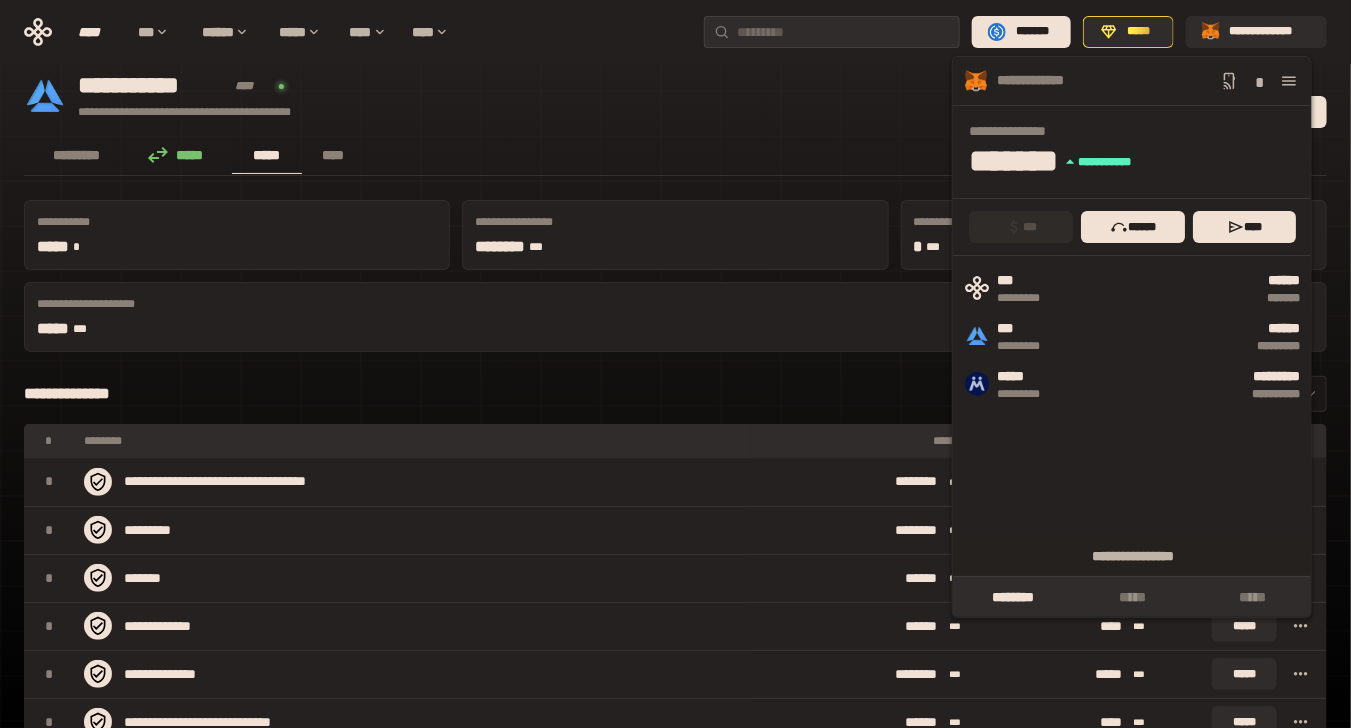 click on "**********" at bounding box center [493, 96] 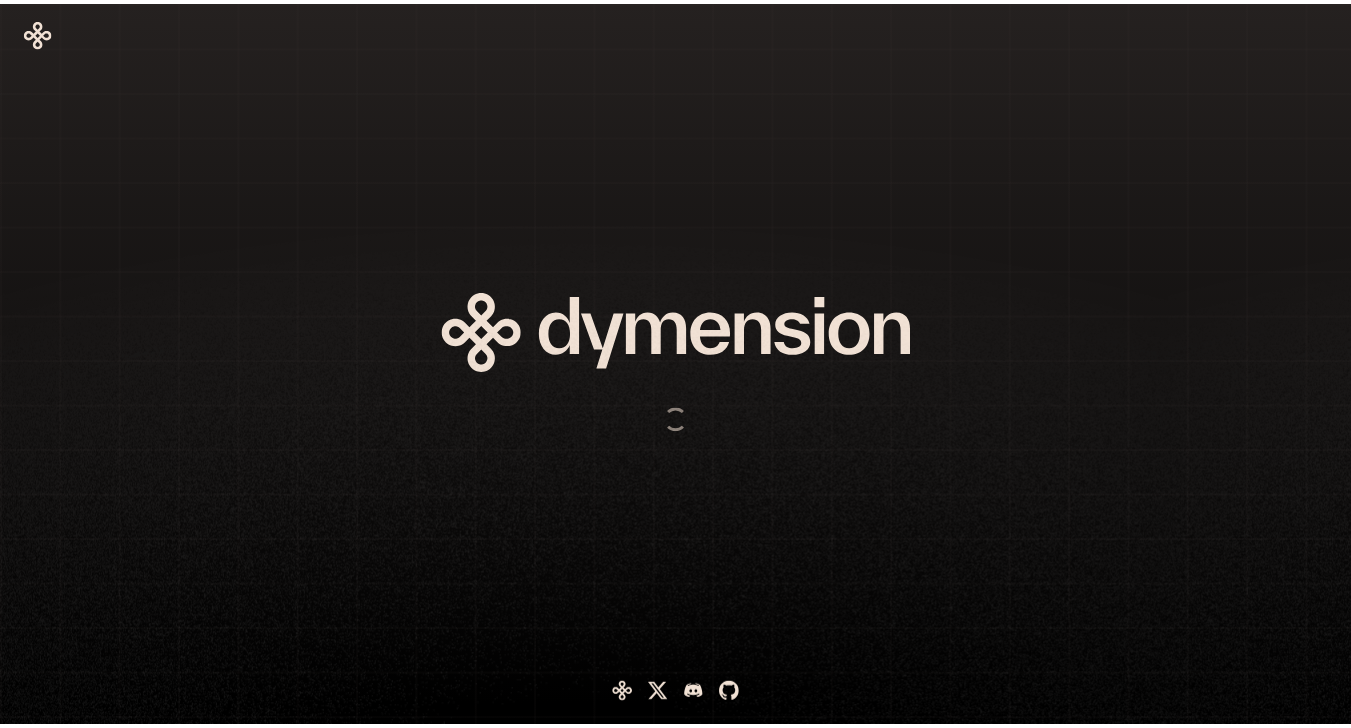 scroll, scrollTop: 0, scrollLeft: 0, axis: both 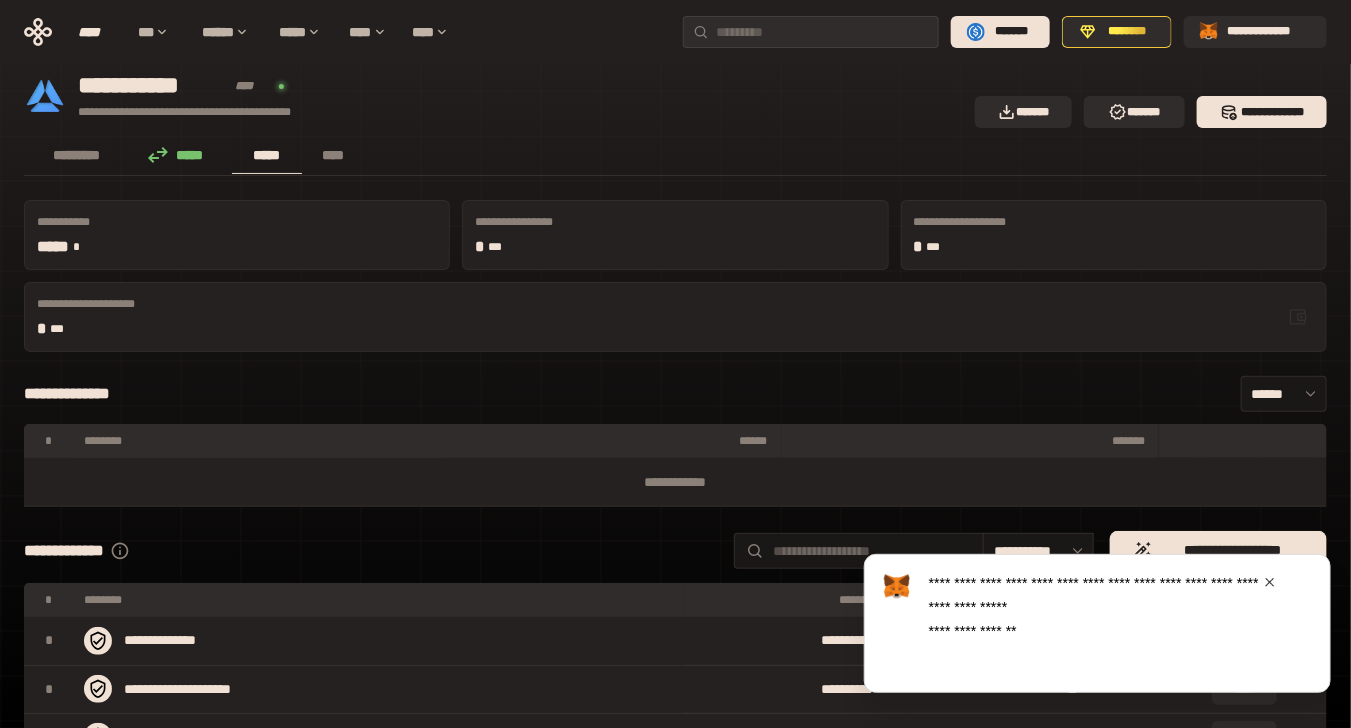 click on "**********" at bounding box center (675, 713) 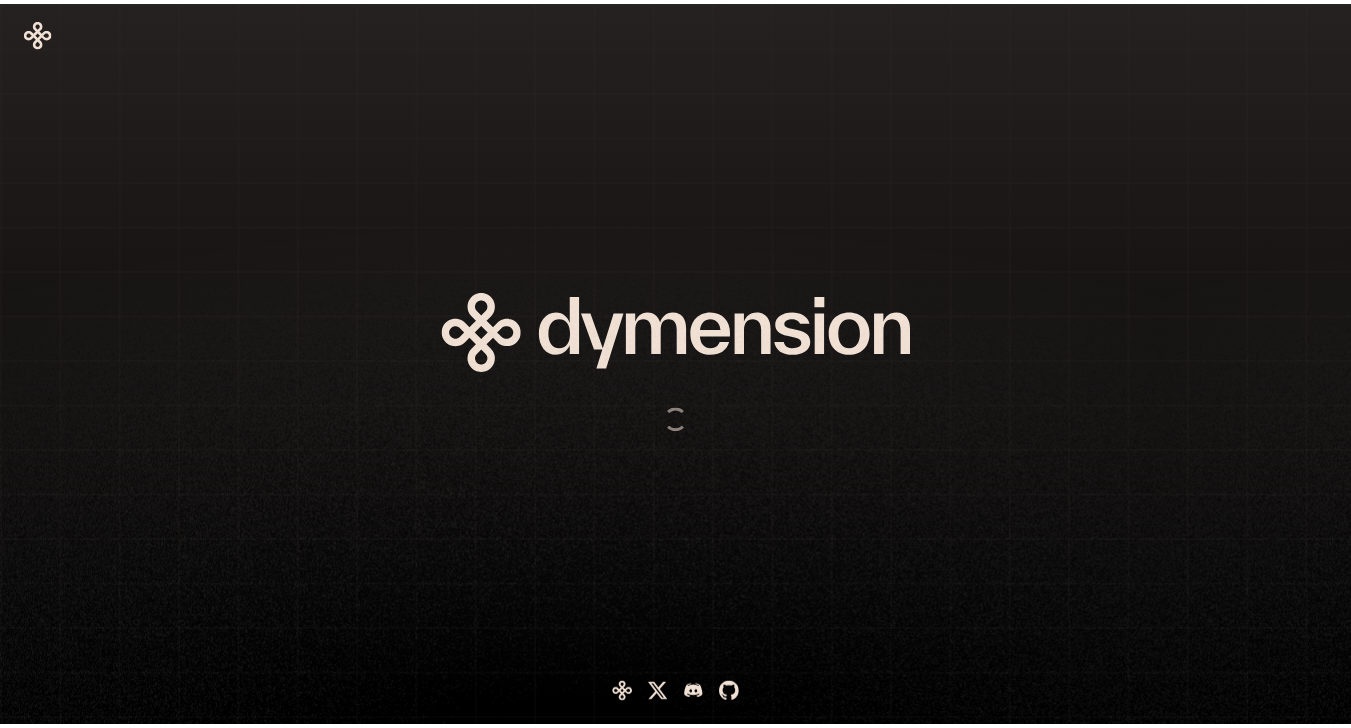scroll, scrollTop: 0, scrollLeft: 0, axis: both 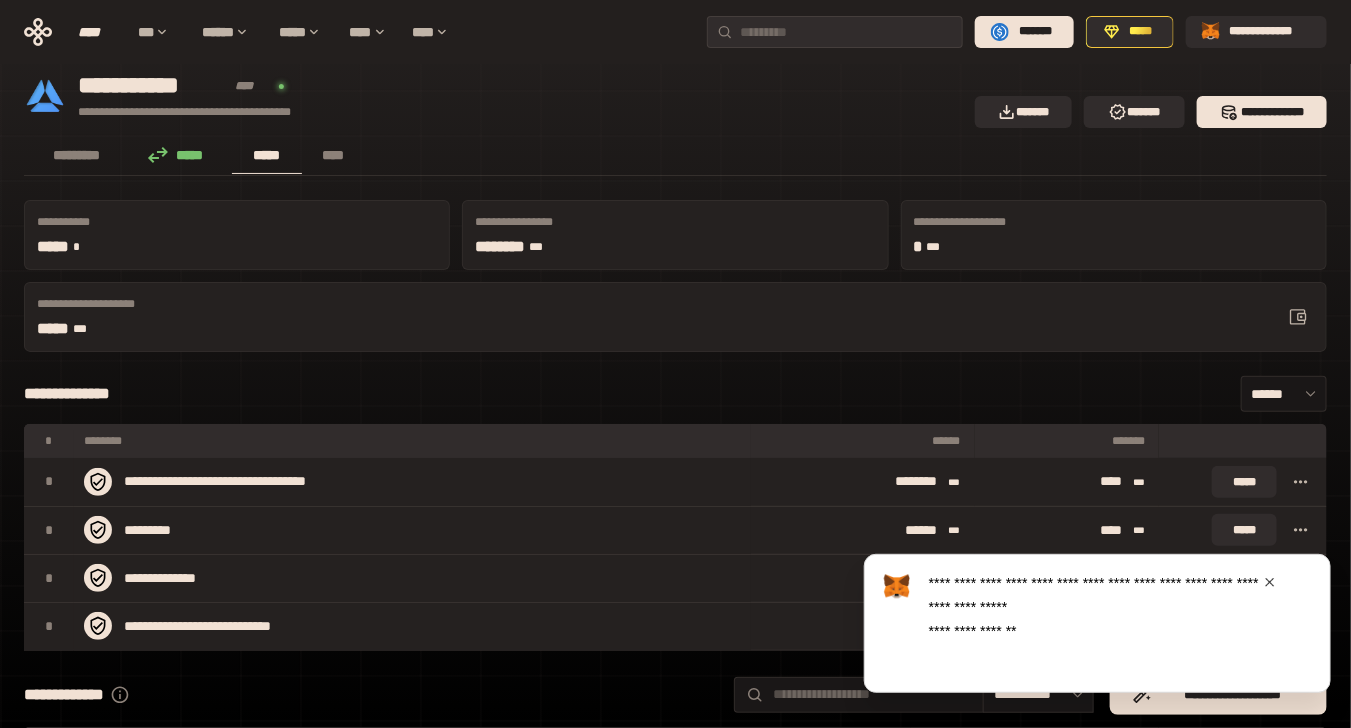 click at bounding box center (1270, 582) 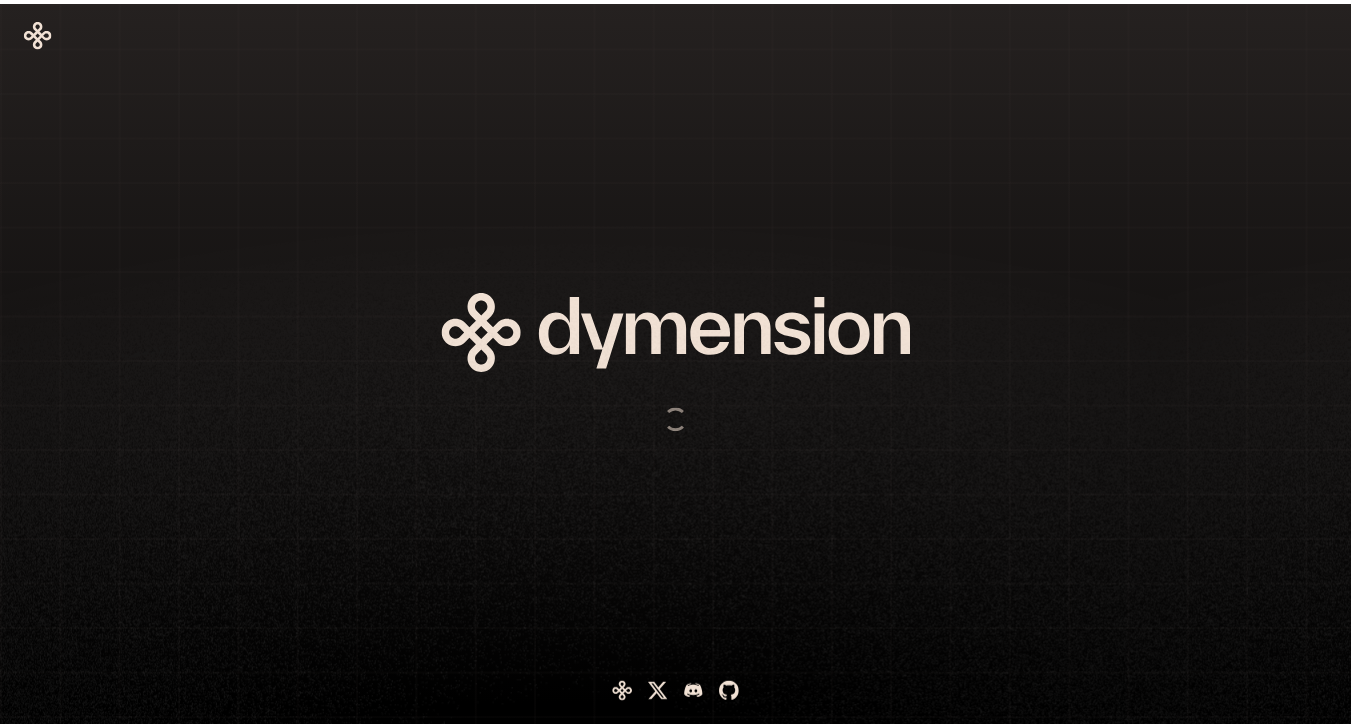 scroll, scrollTop: 0, scrollLeft: 0, axis: both 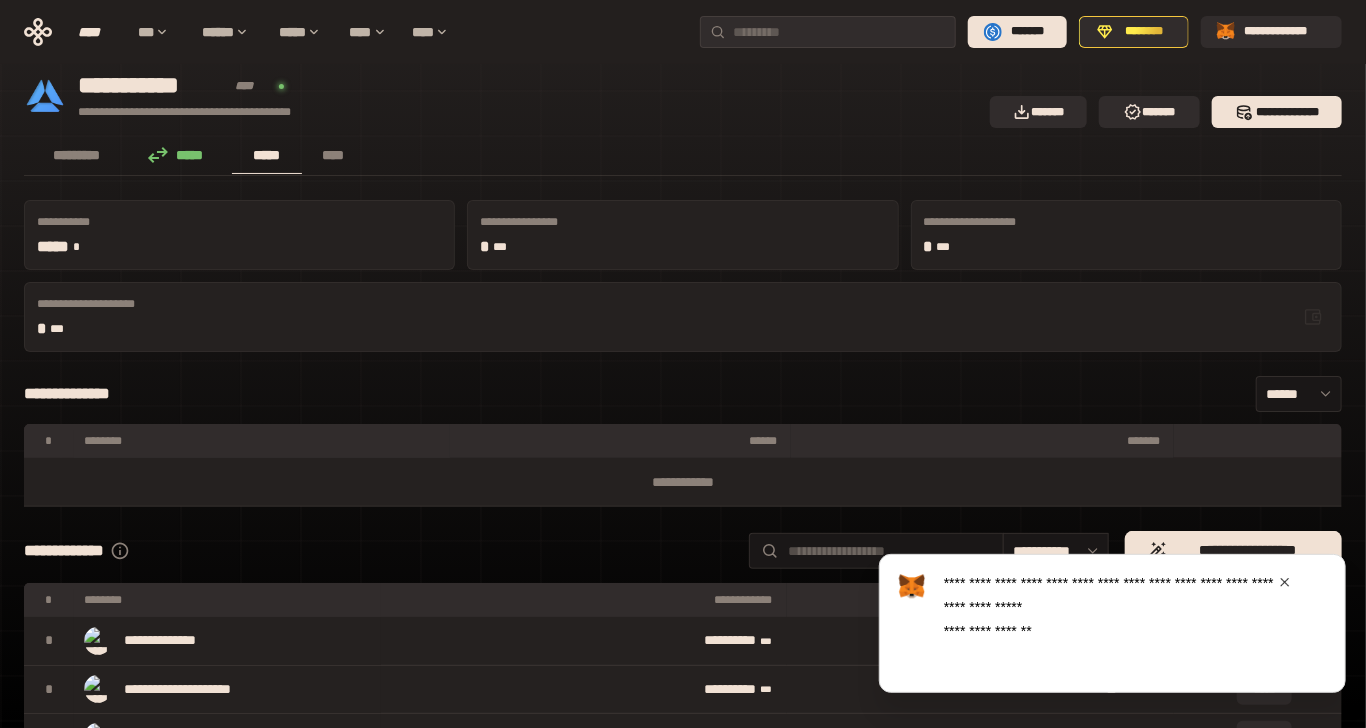 click on "**********" at bounding box center [683, 364] 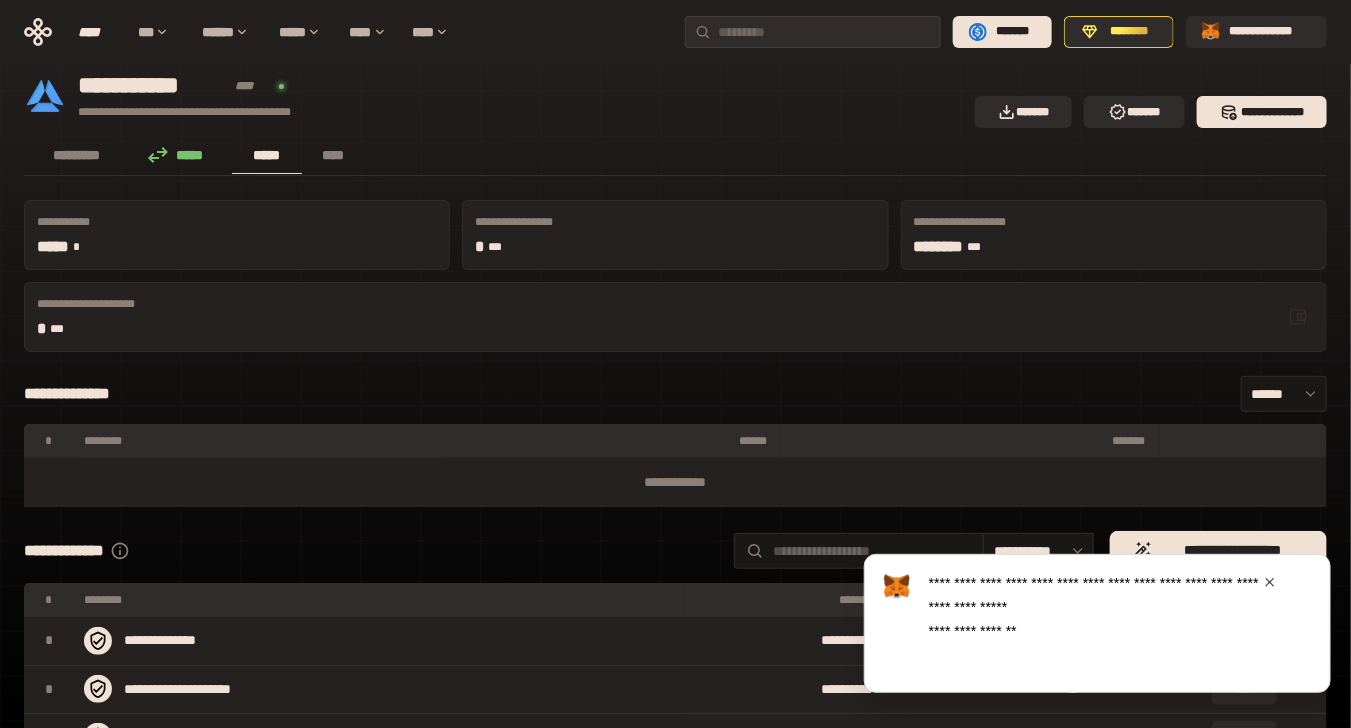 click on "**********" at bounding box center (493, 96) 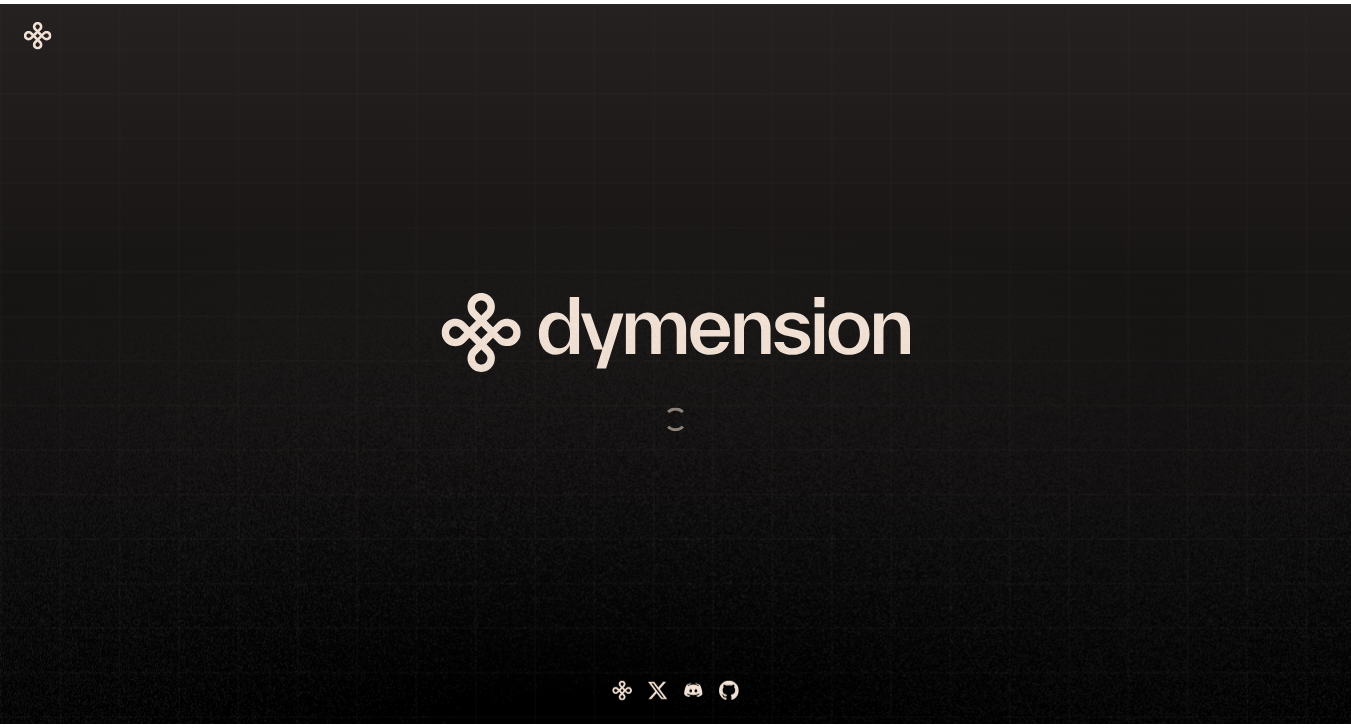 scroll, scrollTop: 0, scrollLeft: 0, axis: both 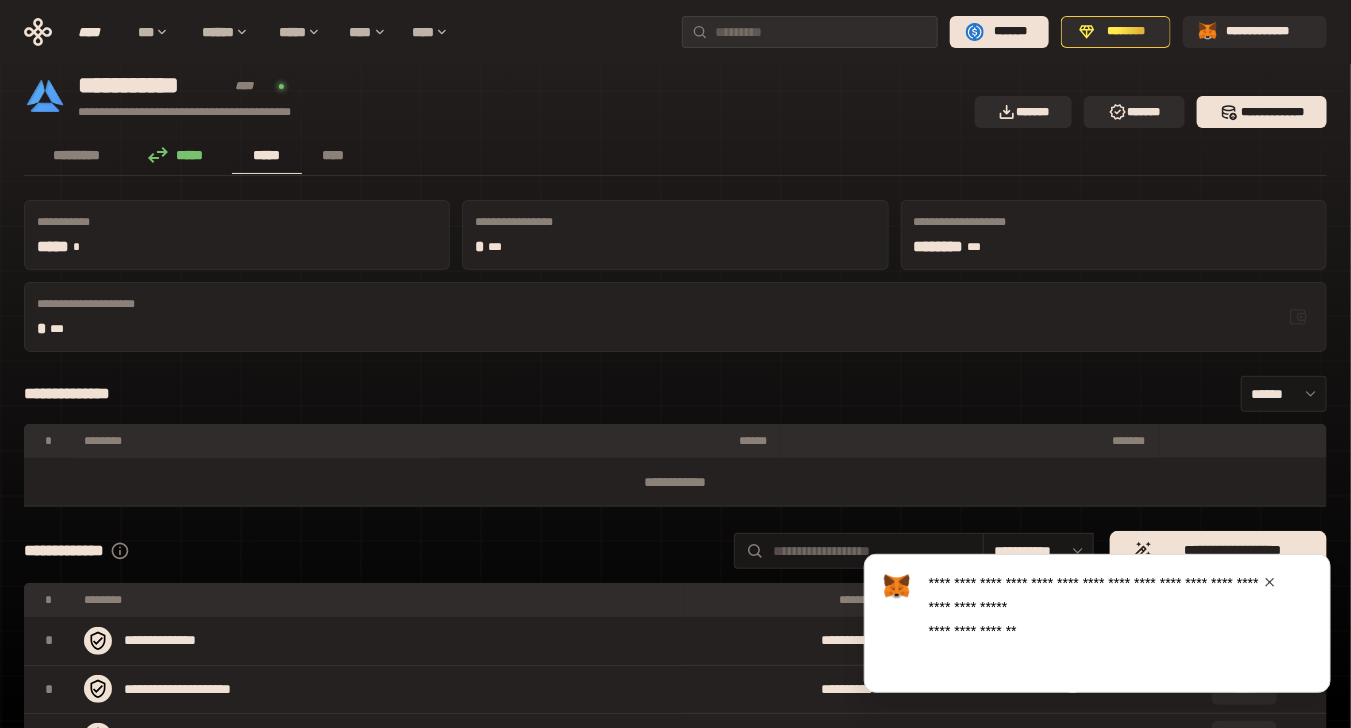 click on "**********" at bounding box center (493, 96) 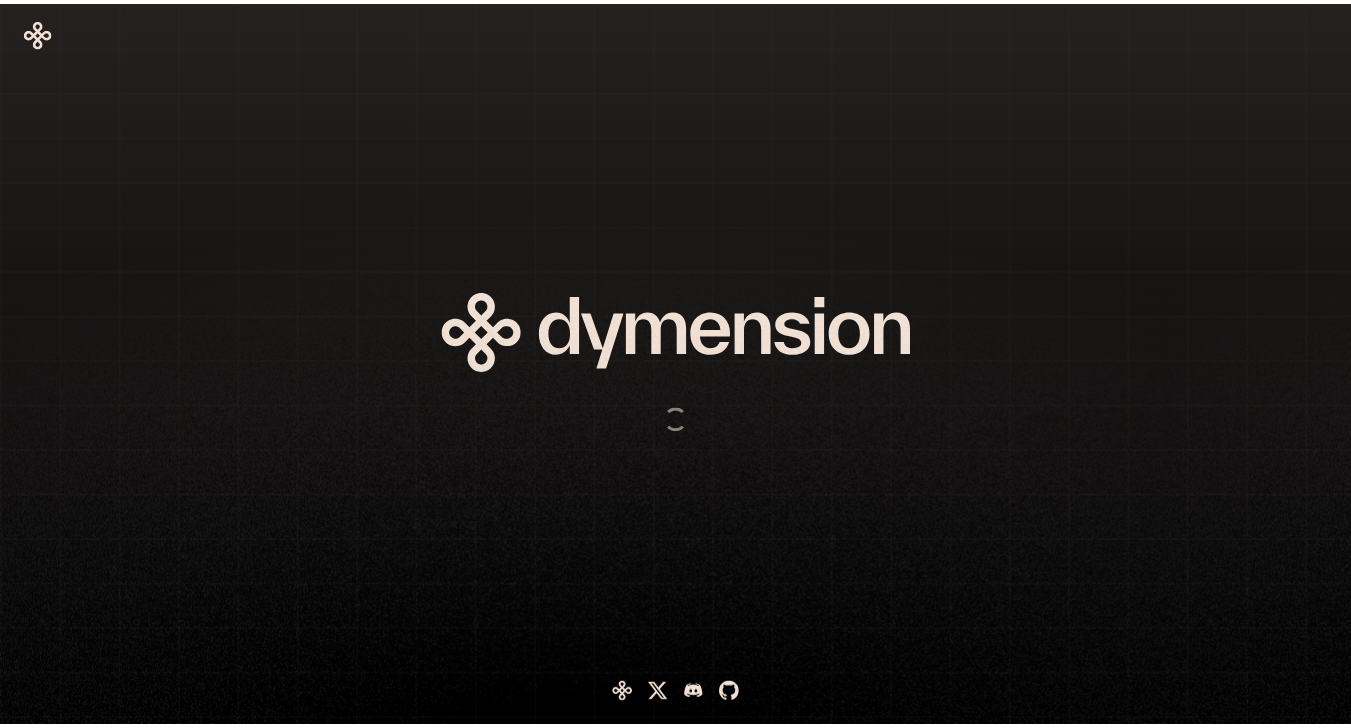 scroll, scrollTop: 0, scrollLeft: 0, axis: both 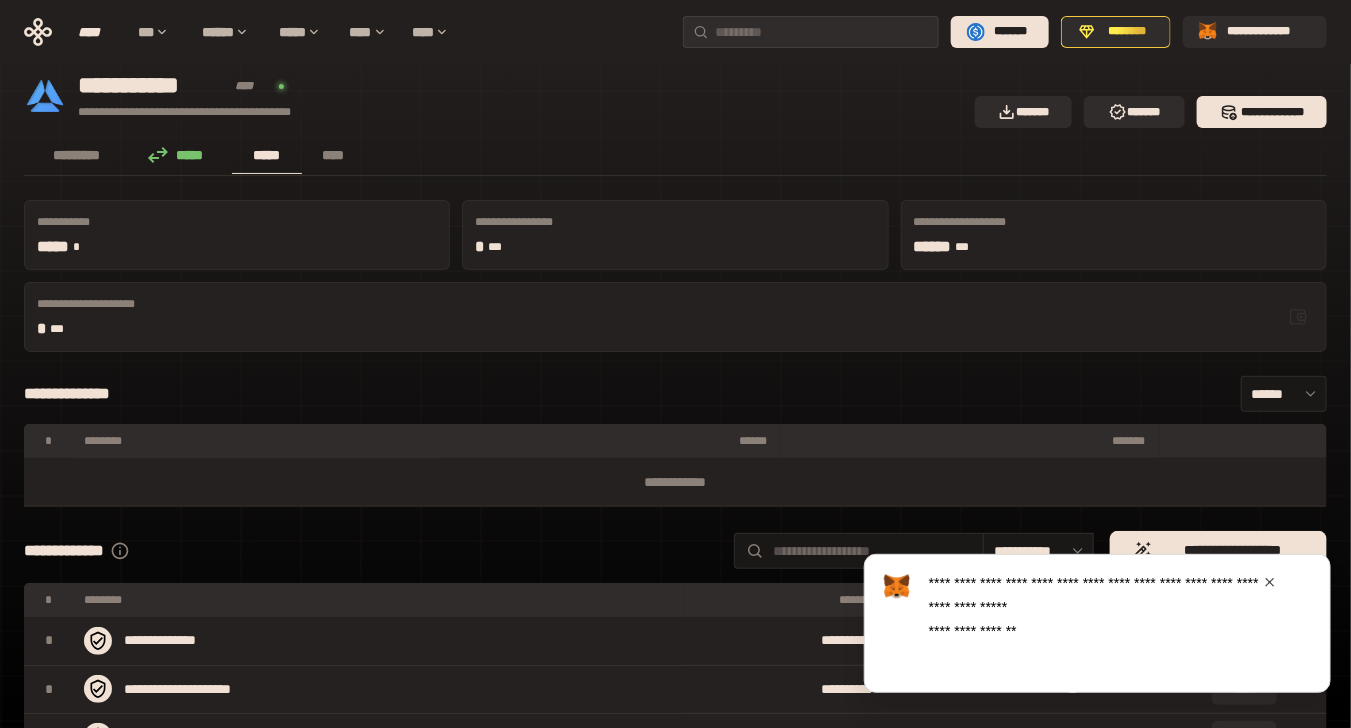 click at bounding box center [1270, 582] 